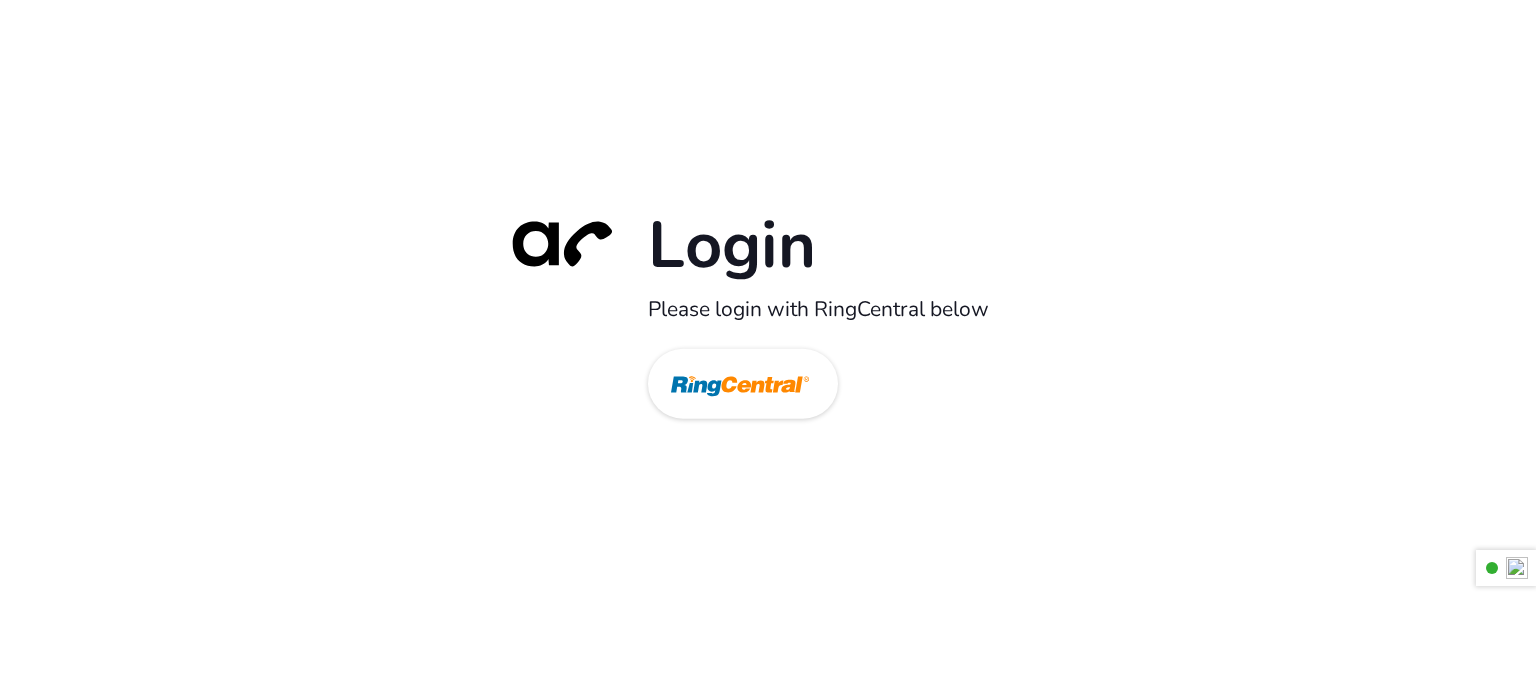 scroll, scrollTop: 0, scrollLeft: 0, axis: both 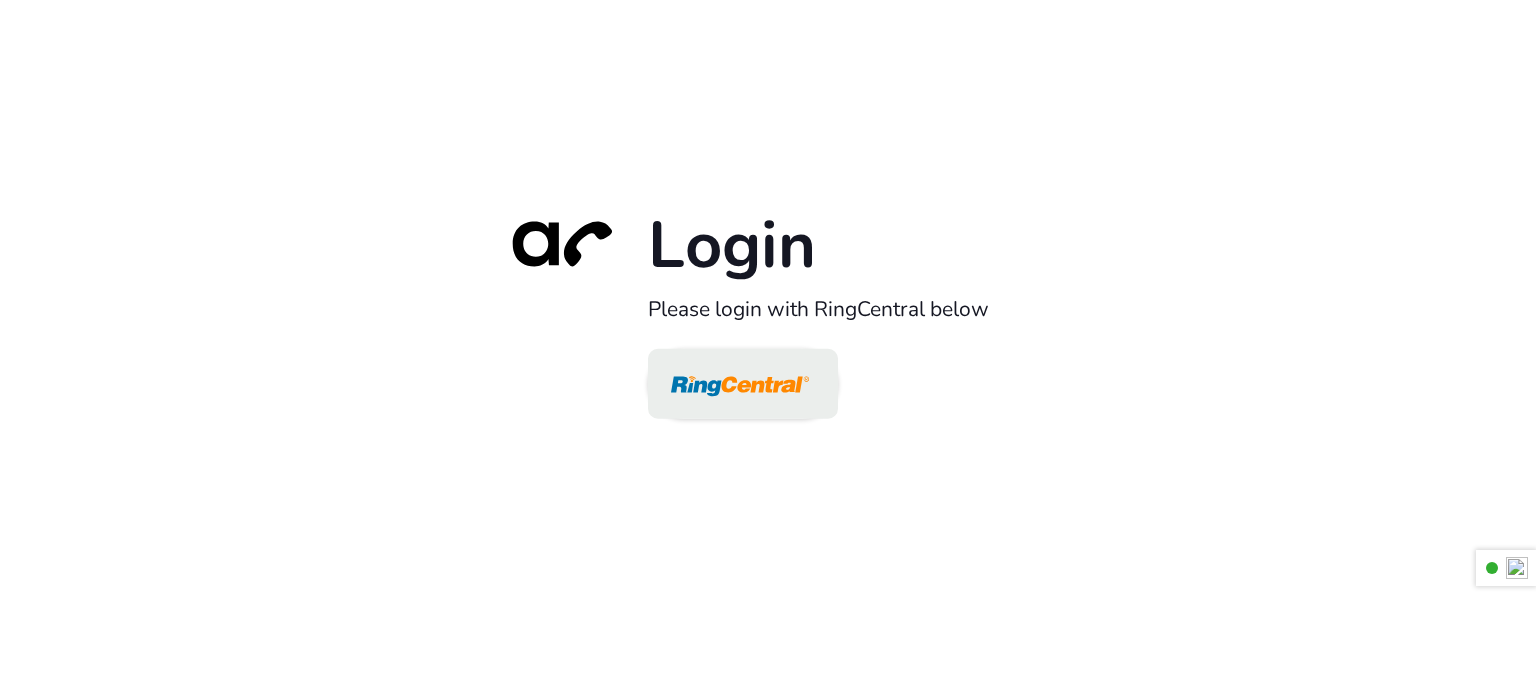 click at bounding box center [740, 385] 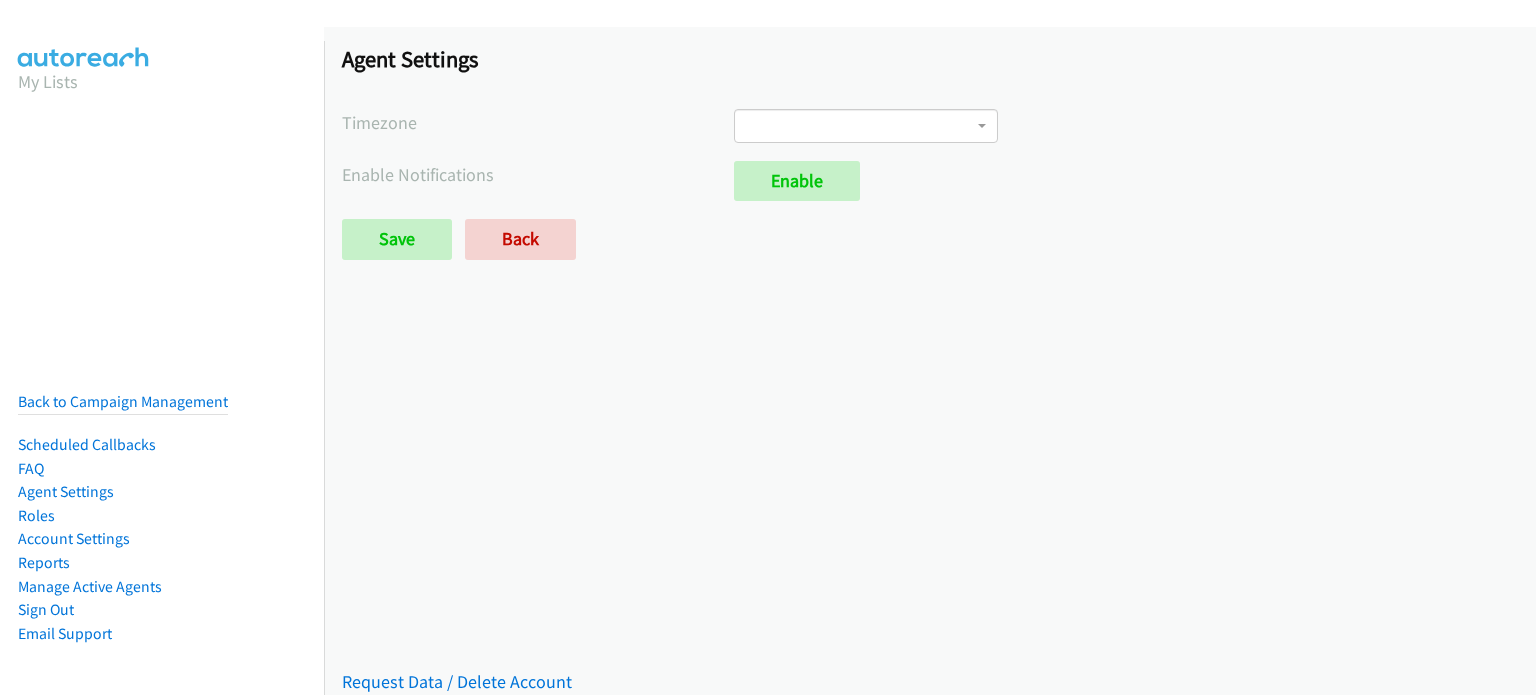 scroll, scrollTop: 0, scrollLeft: 0, axis: both 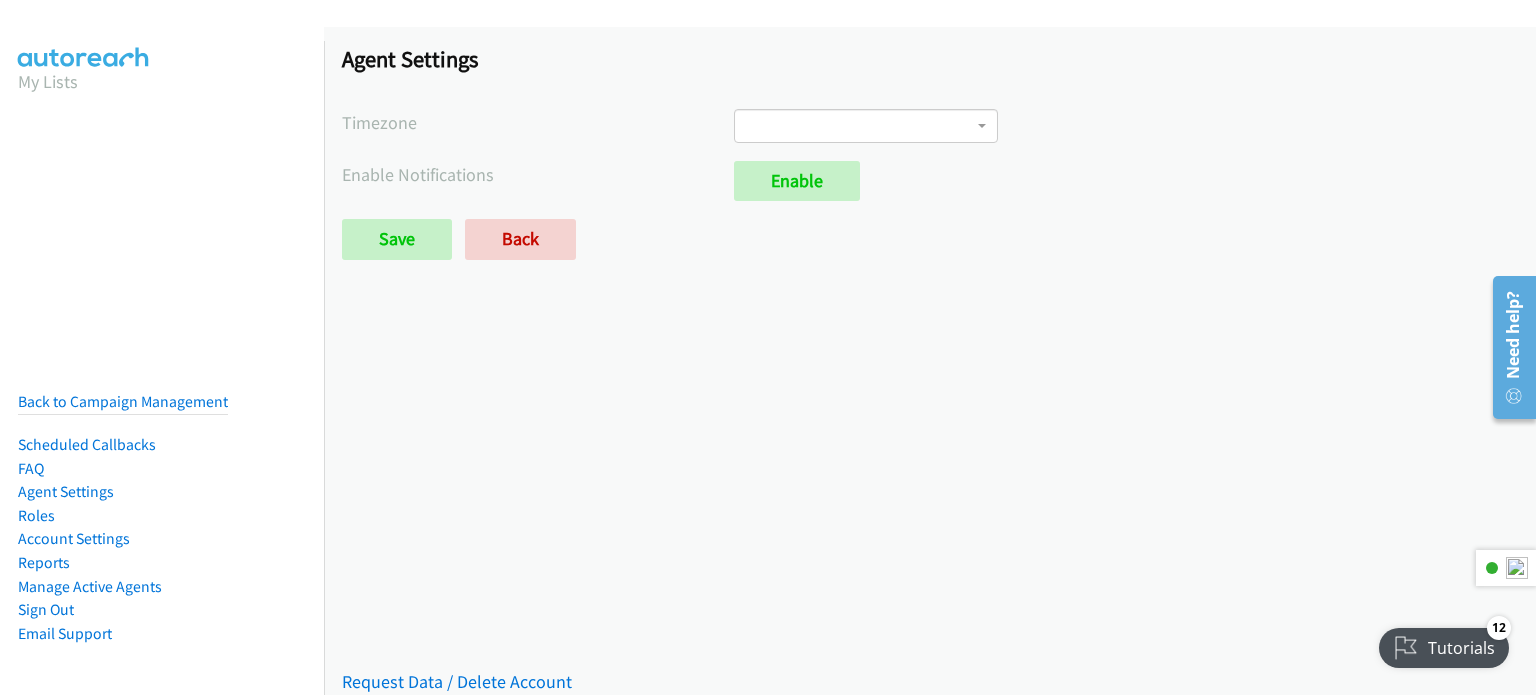click on "My Lists
Back to Campaign Management
Scheduled Callbacks
FAQ
Agent Settings
Roles
Account Settings
Reports
Manage Active Agents
Sign Out
Compact View
Email Support" at bounding box center (162, 86) 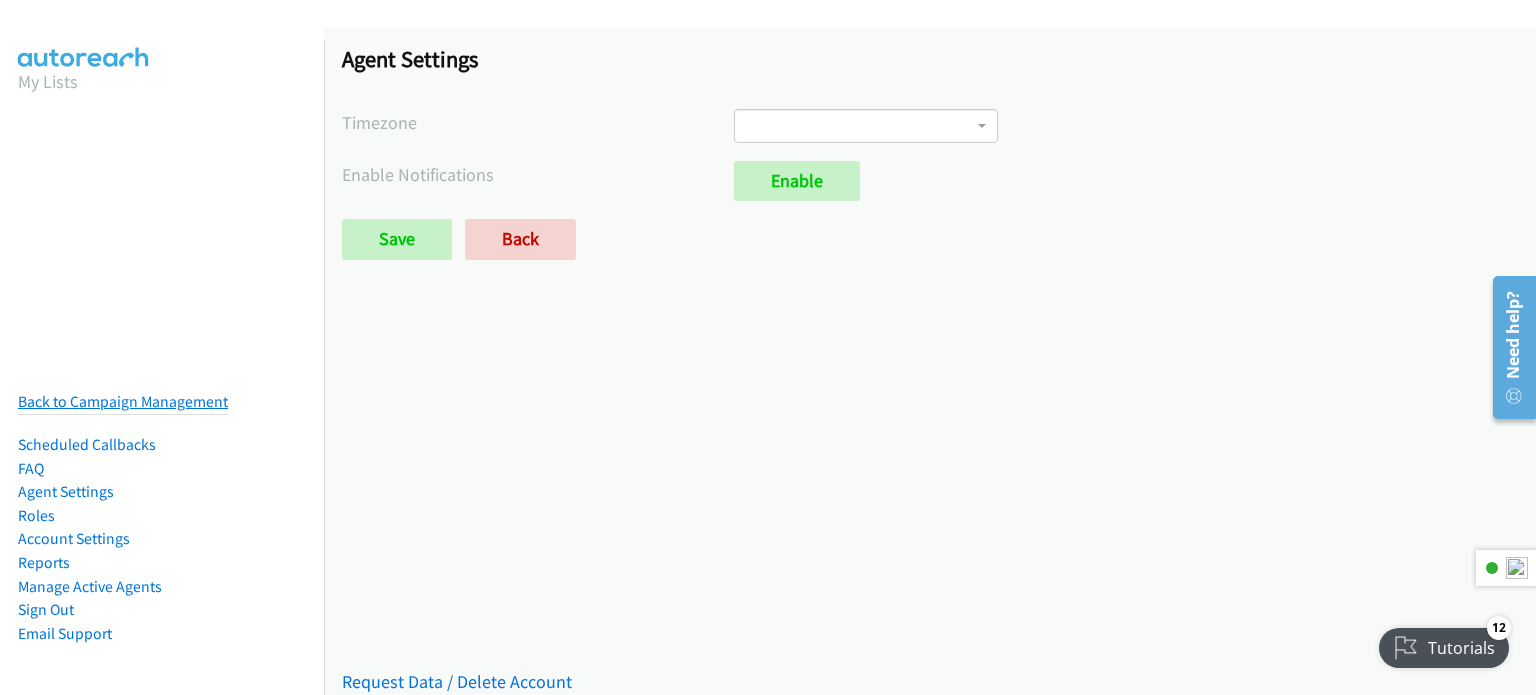 click on "Back to Campaign Management" at bounding box center (123, 401) 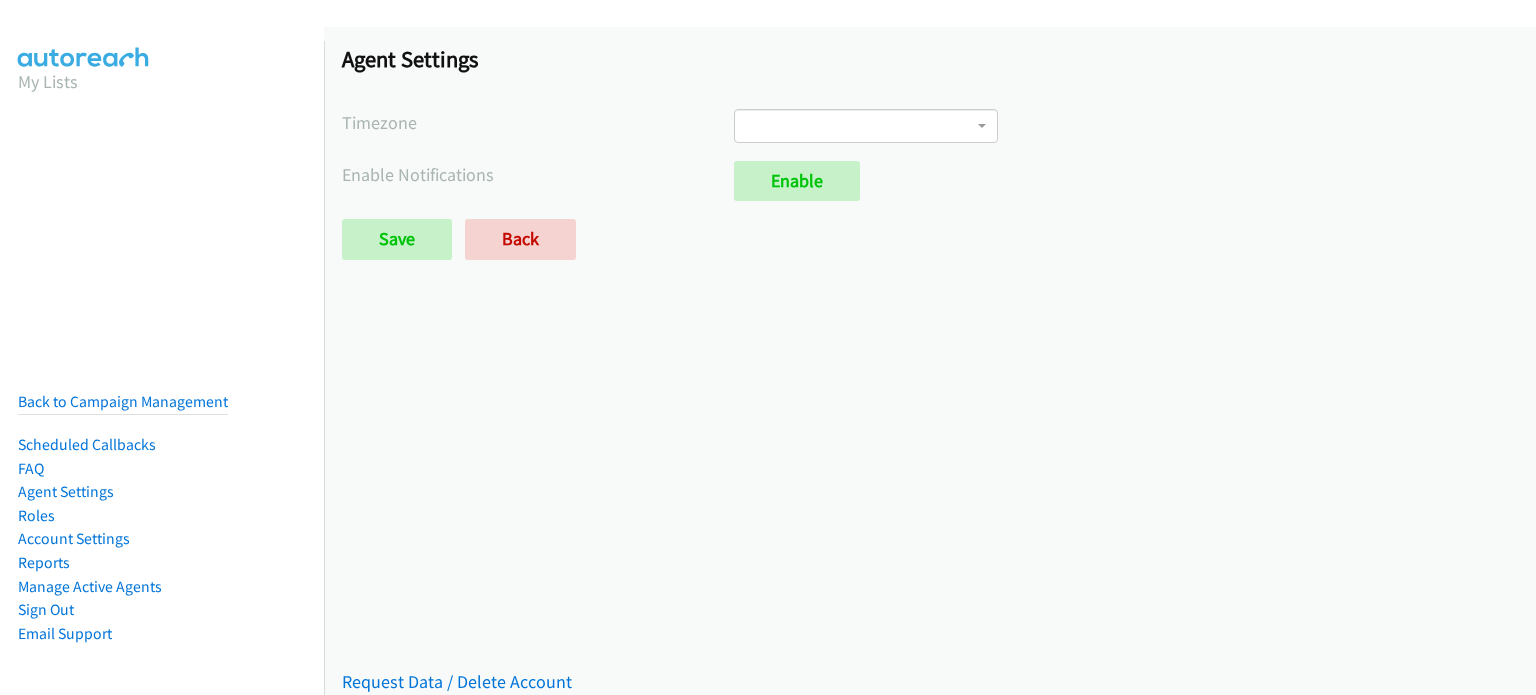 scroll, scrollTop: 0, scrollLeft: 0, axis: both 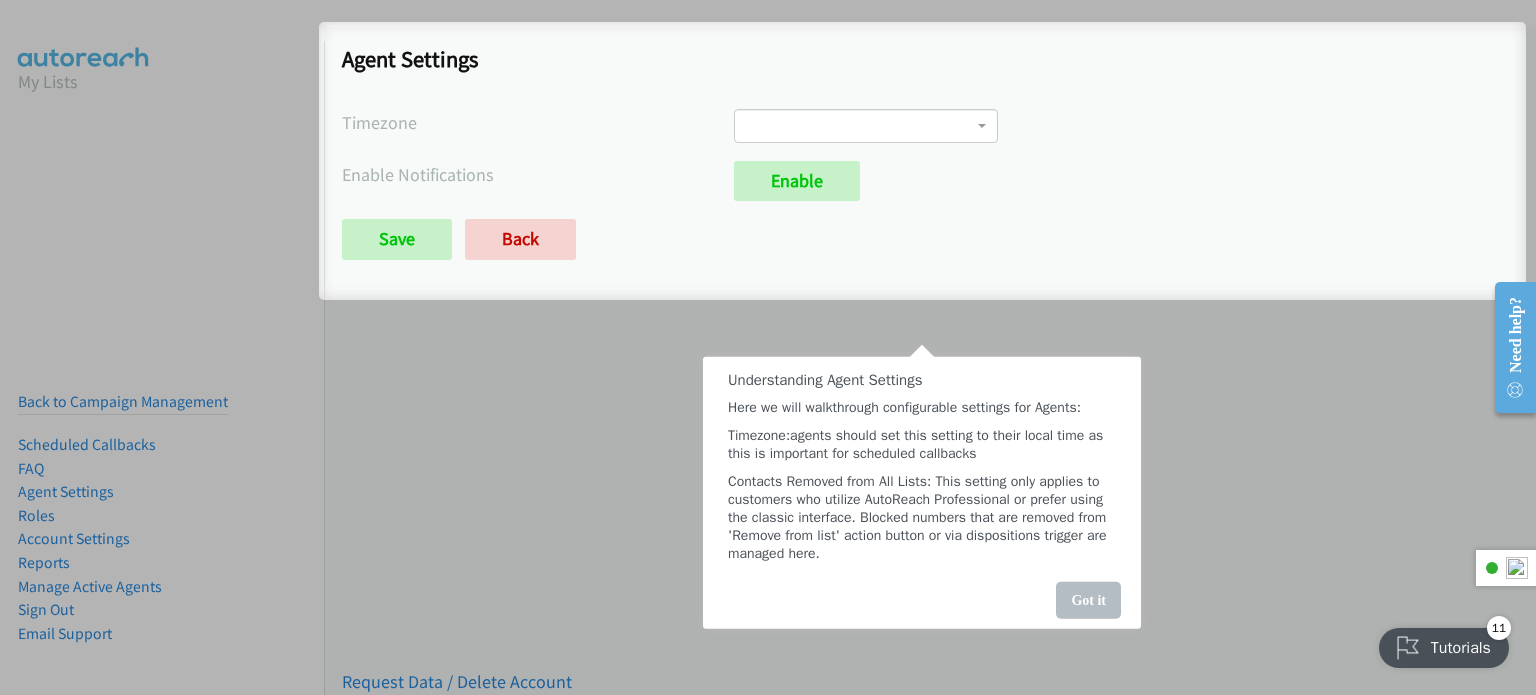 click on "Got it" at bounding box center (1088, 599) 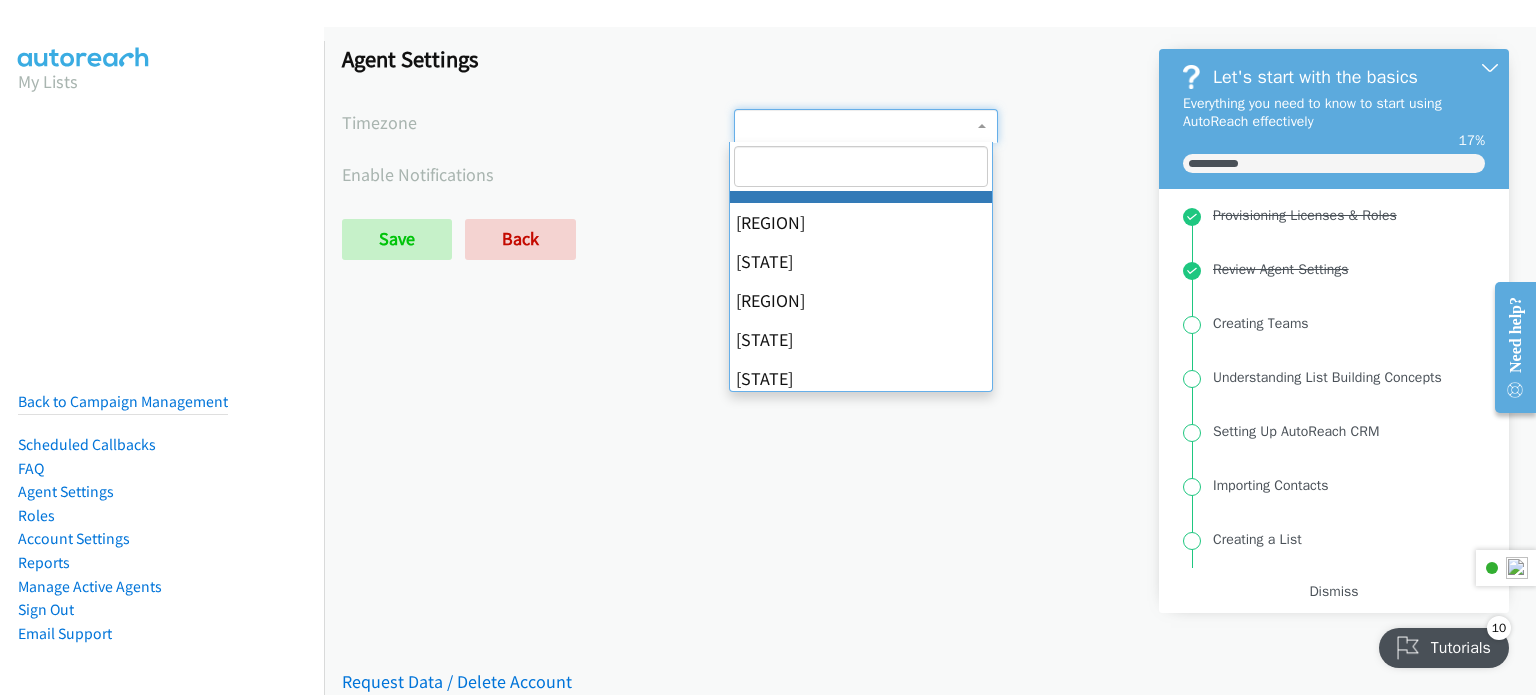 click at bounding box center (866, 126) 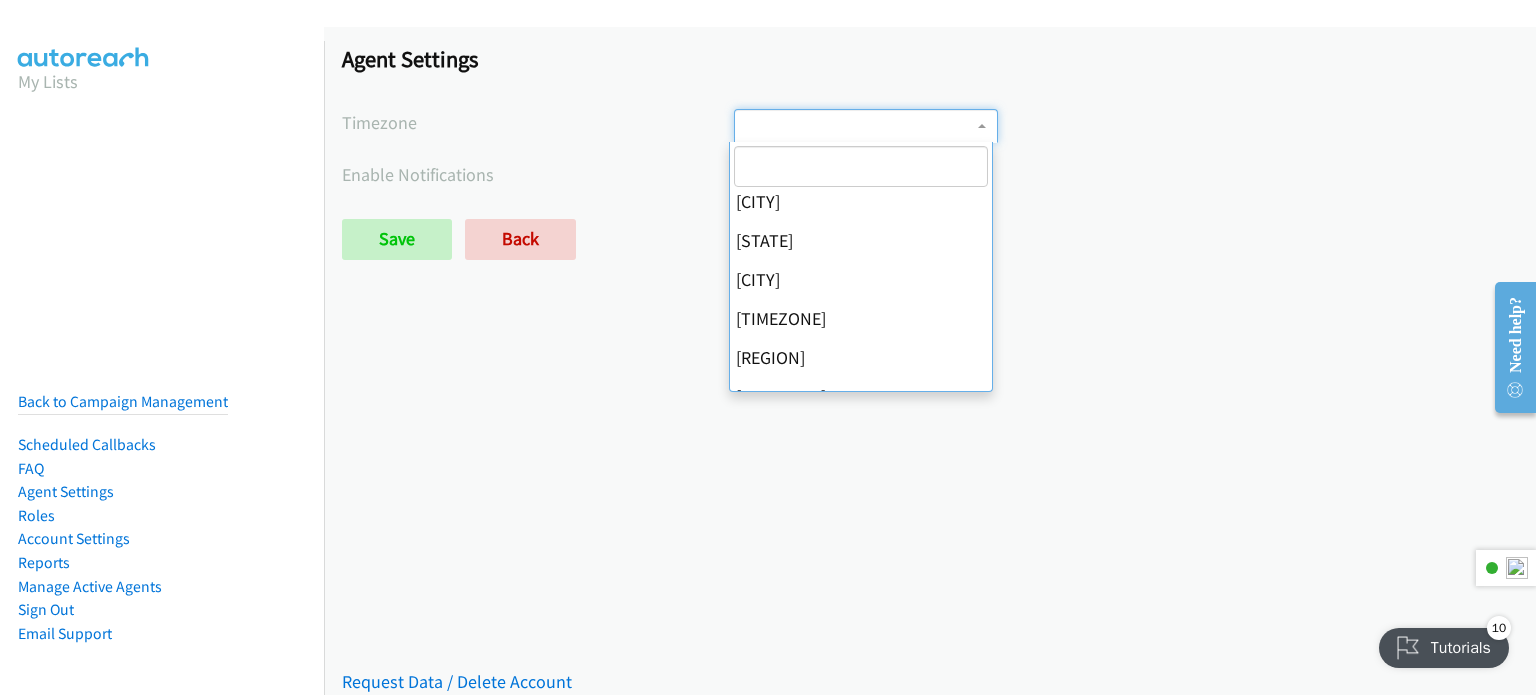 scroll, scrollTop: 252, scrollLeft: 0, axis: vertical 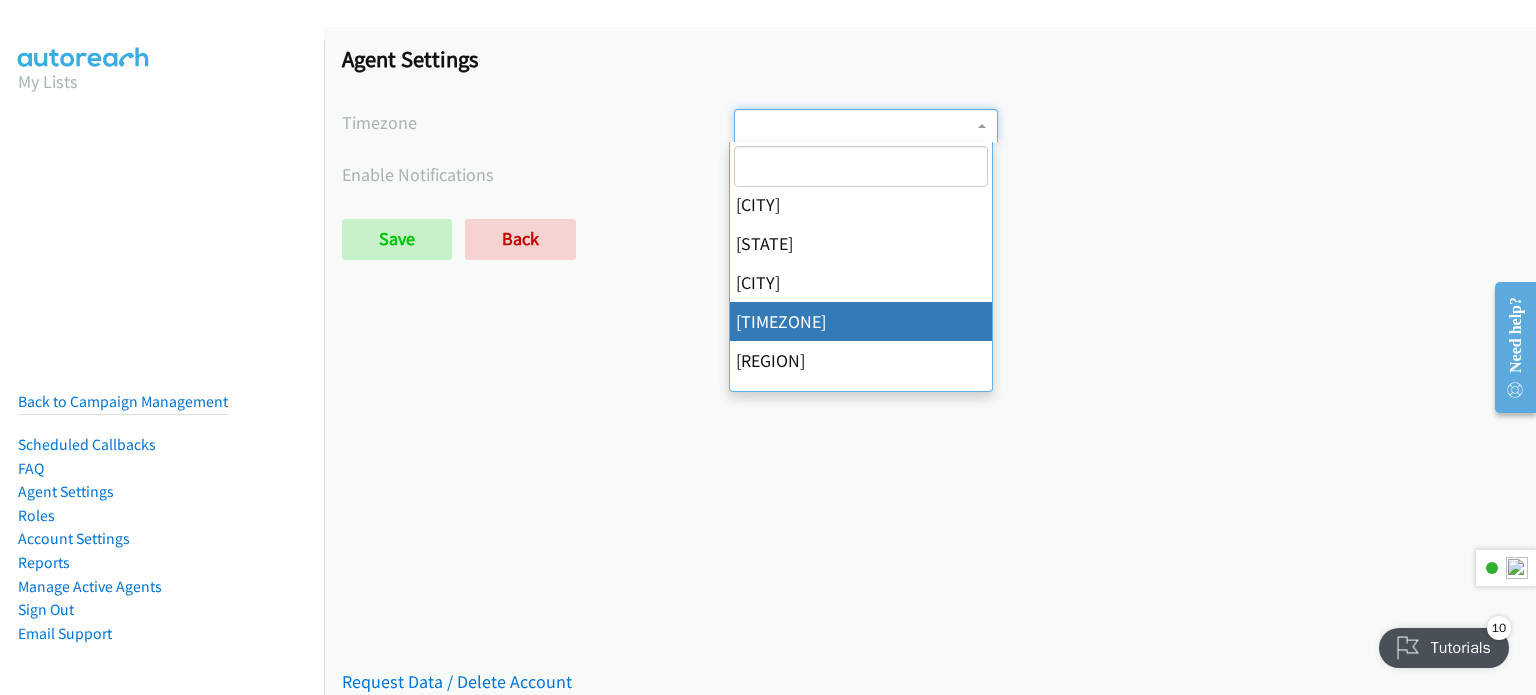 select on "Mountain Time (US & Canada)" 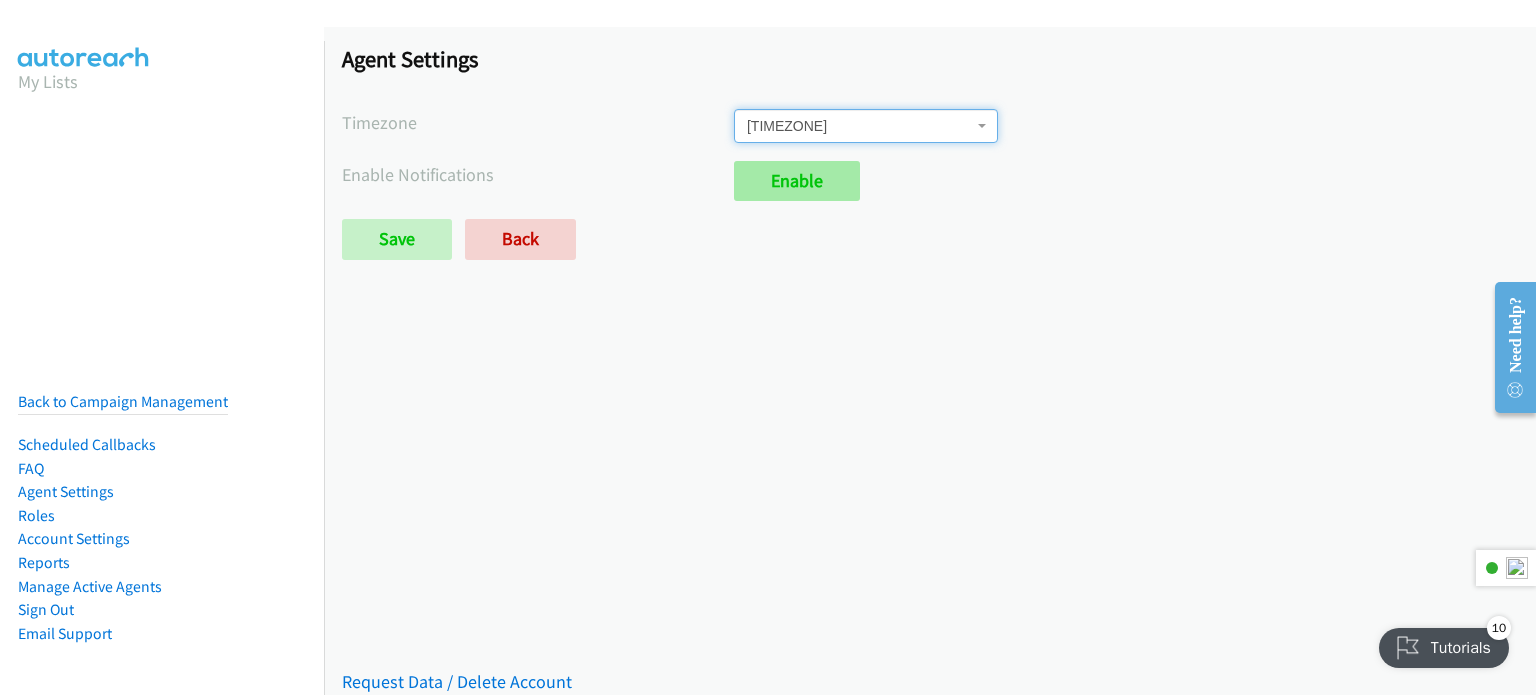 click on "Enable" at bounding box center (797, 181) 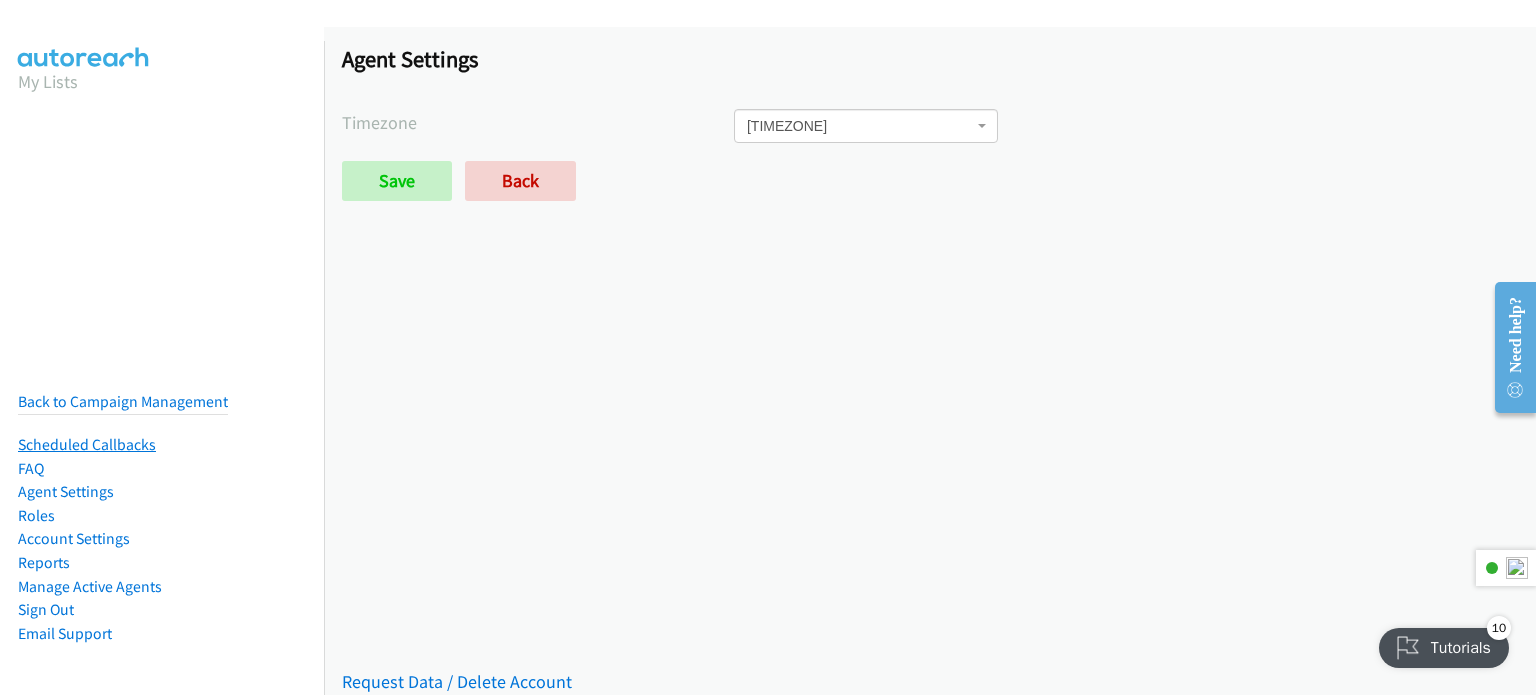 click on "Scheduled Callbacks" at bounding box center [87, 444] 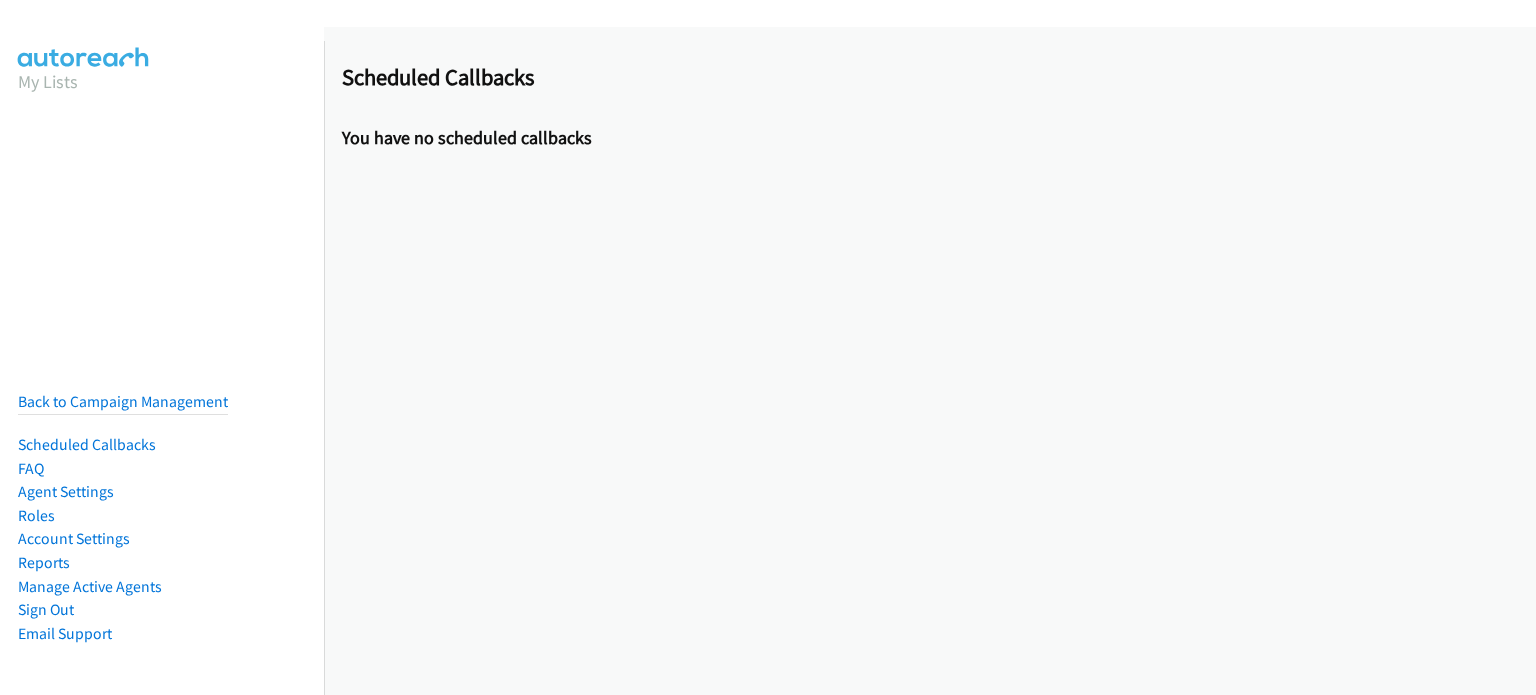 scroll, scrollTop: 0, scrollLeft: 0, axis: both 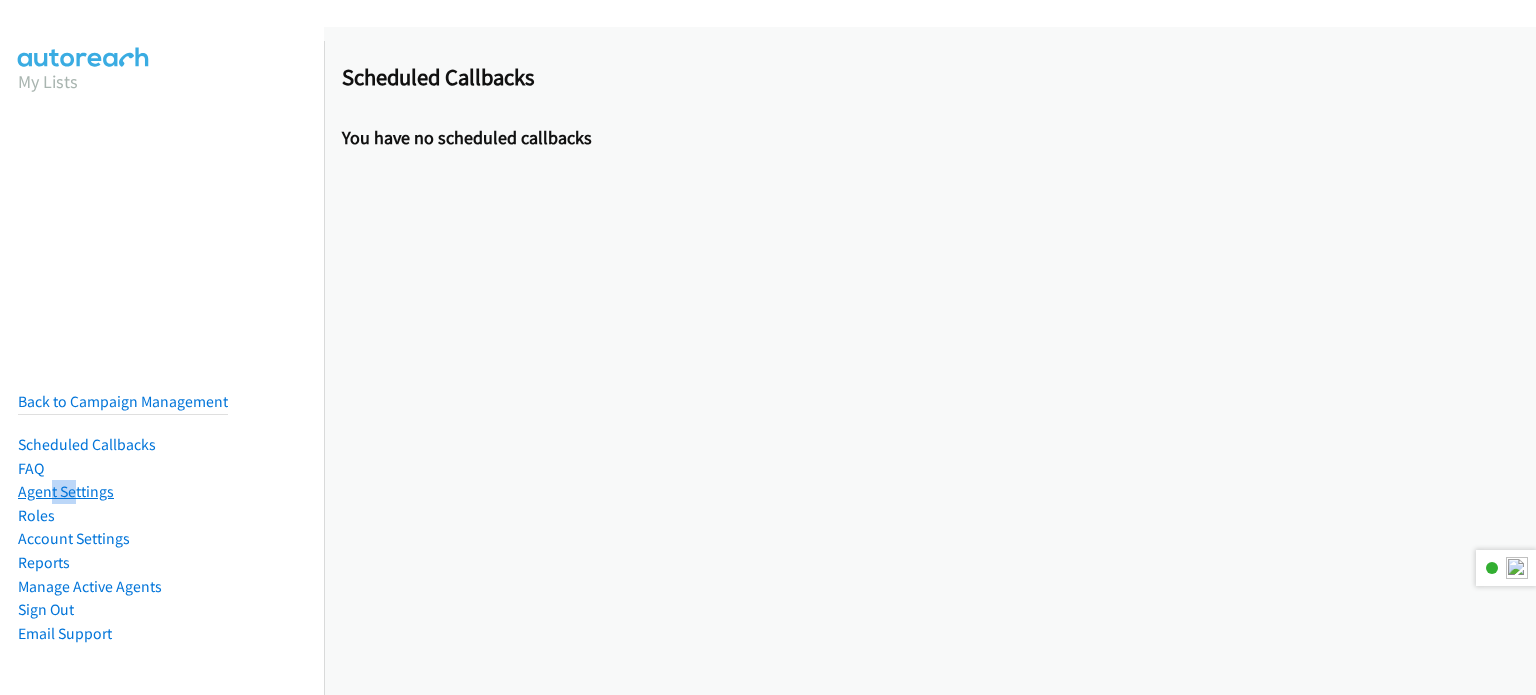 drag, startPoint x: 49, startPoint y: 487, endPoint x: 72, endPoint y: 474, distance: 26.41969 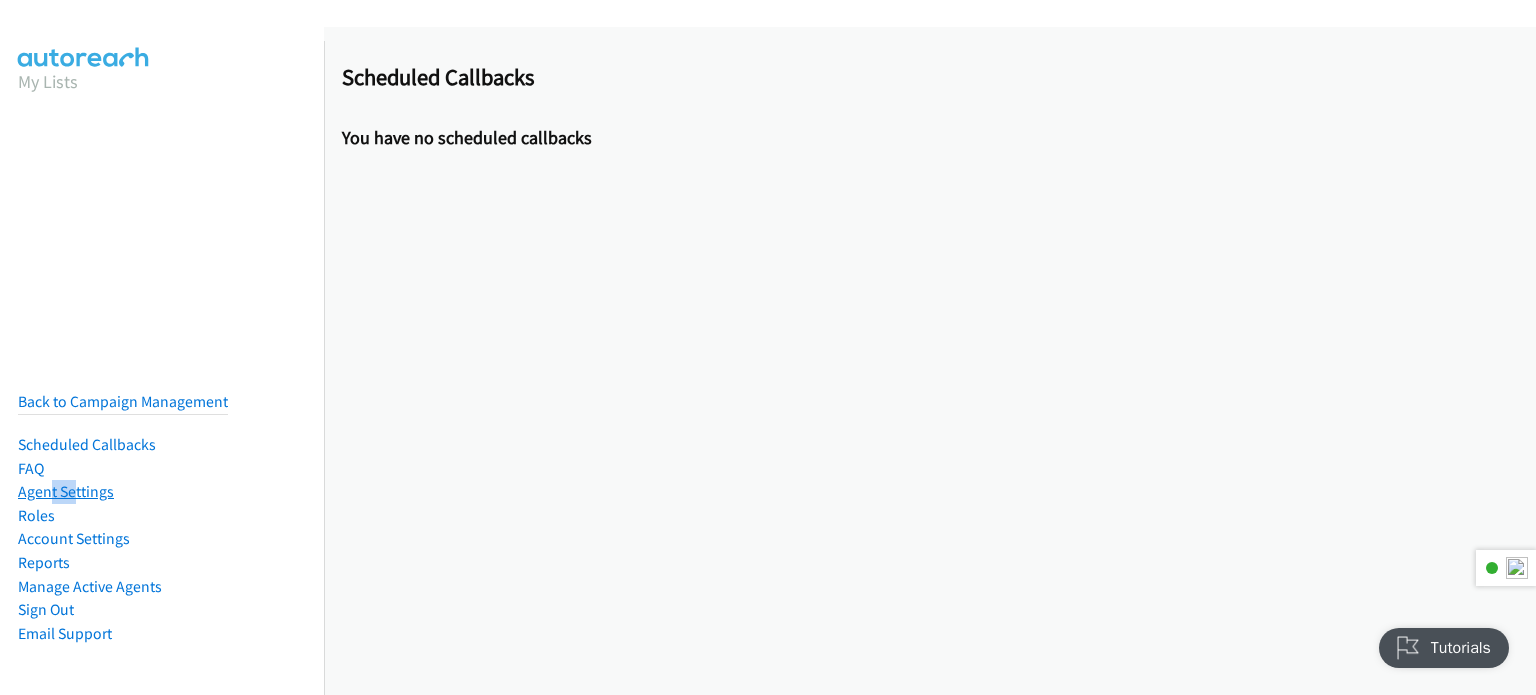 scroll, scrollTop: 0, scrollLeft: 0, axis: both 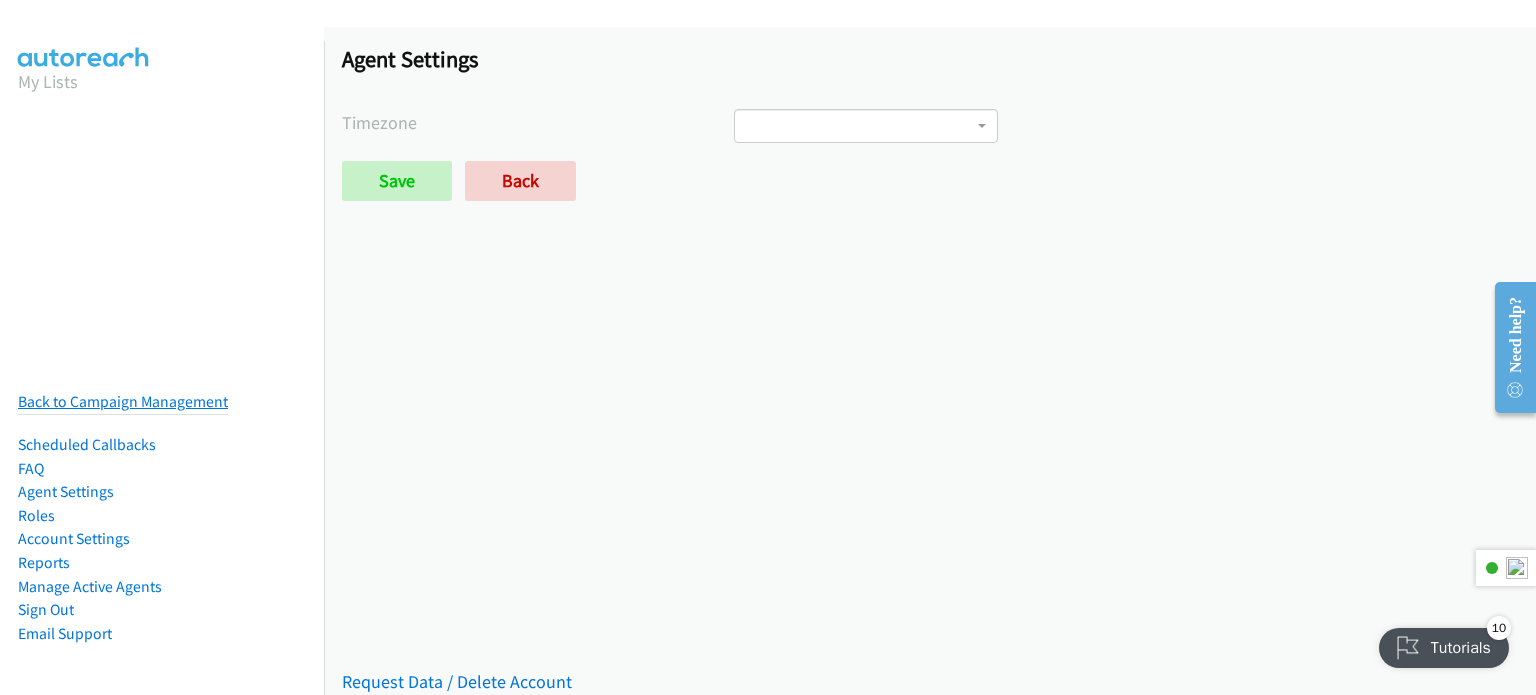 click on "Back to Campaign Management" at bounding box center (123, 401) 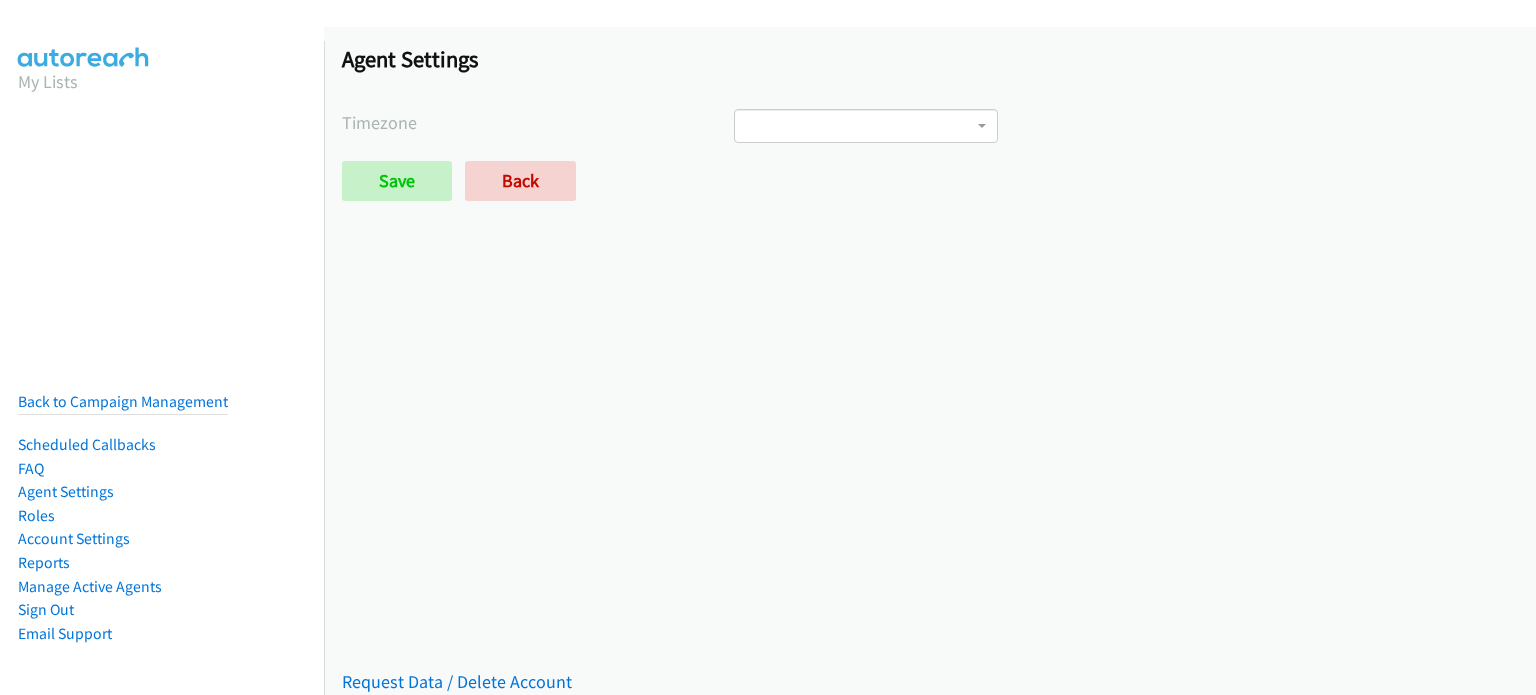 scroll, scrollTop: 0, scrollLeft: 0, axis: both 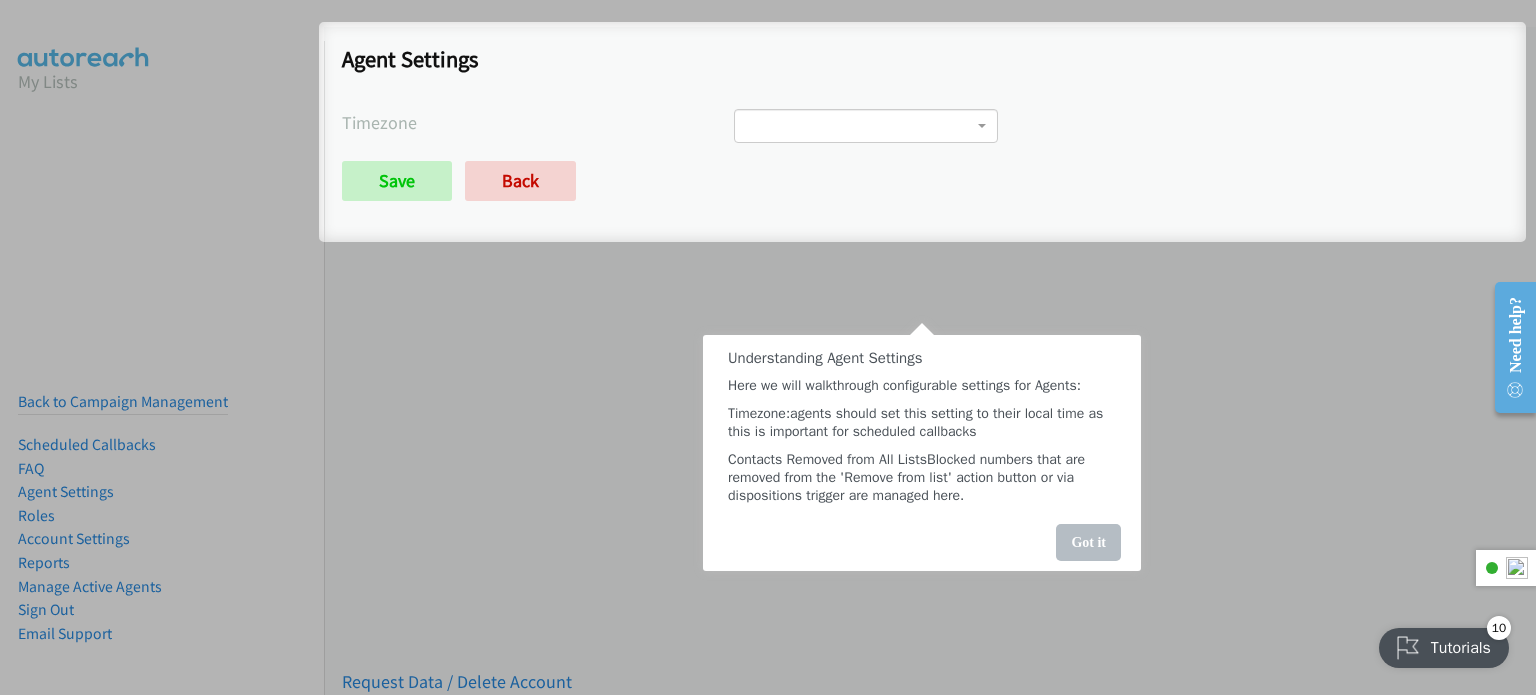 click on "Got it" at bounding box center (1088, 541) 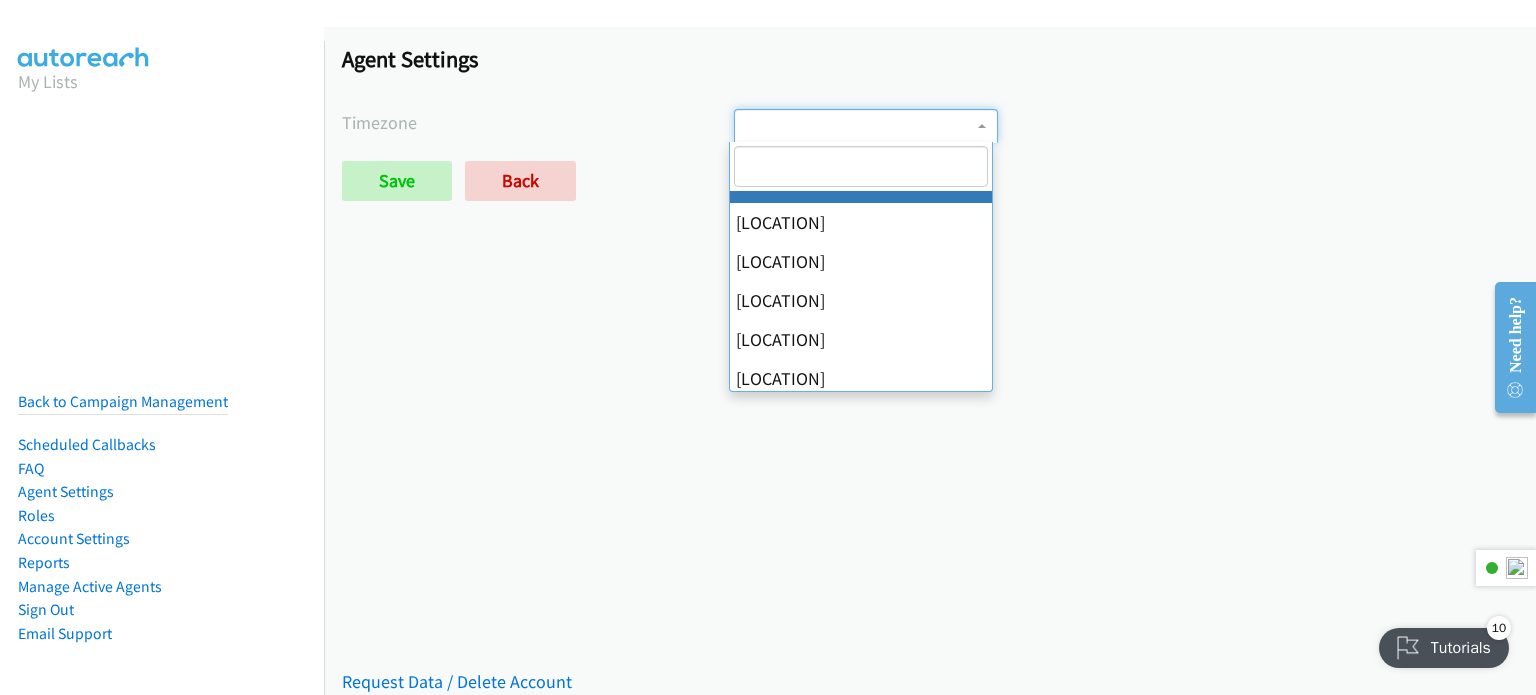 click at bounding box center [866, 126] 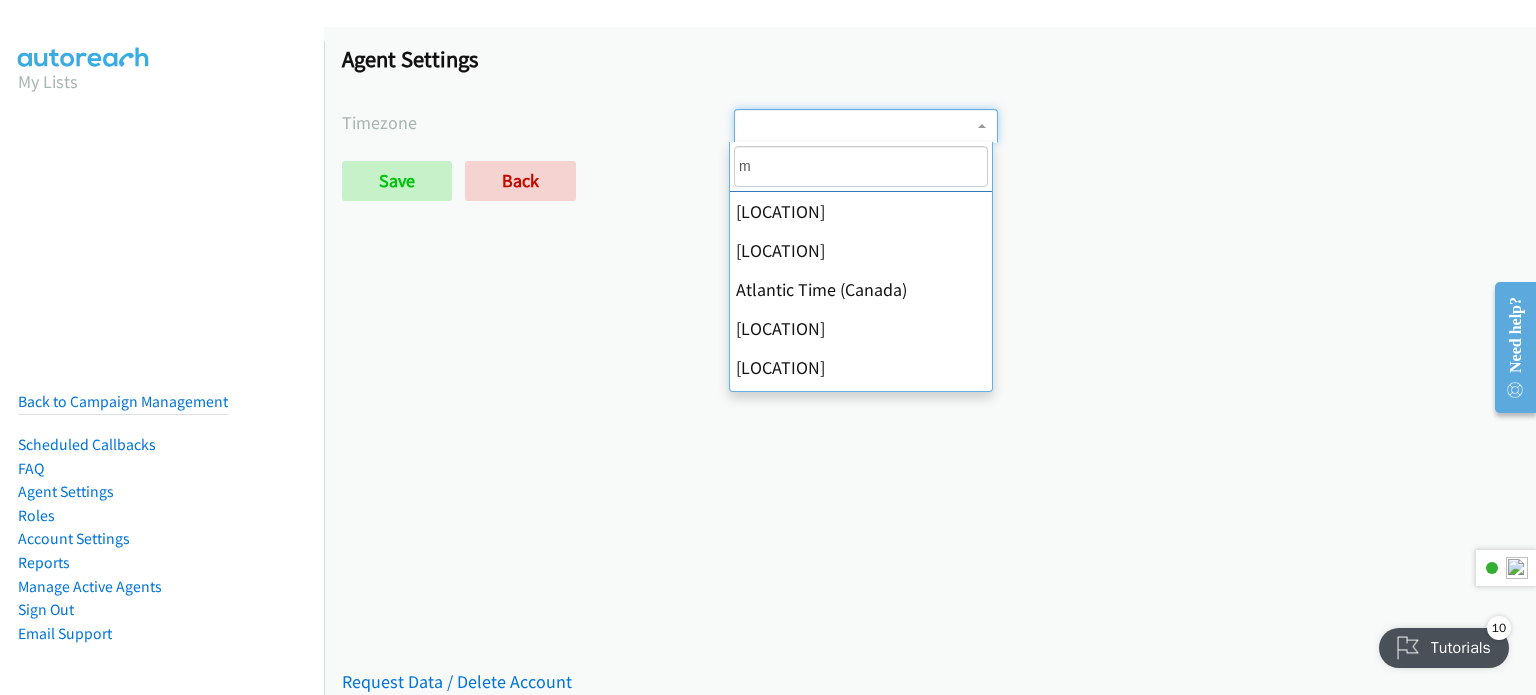 scroll, scrollTop: 0, scrollLeft: 0, axis: both 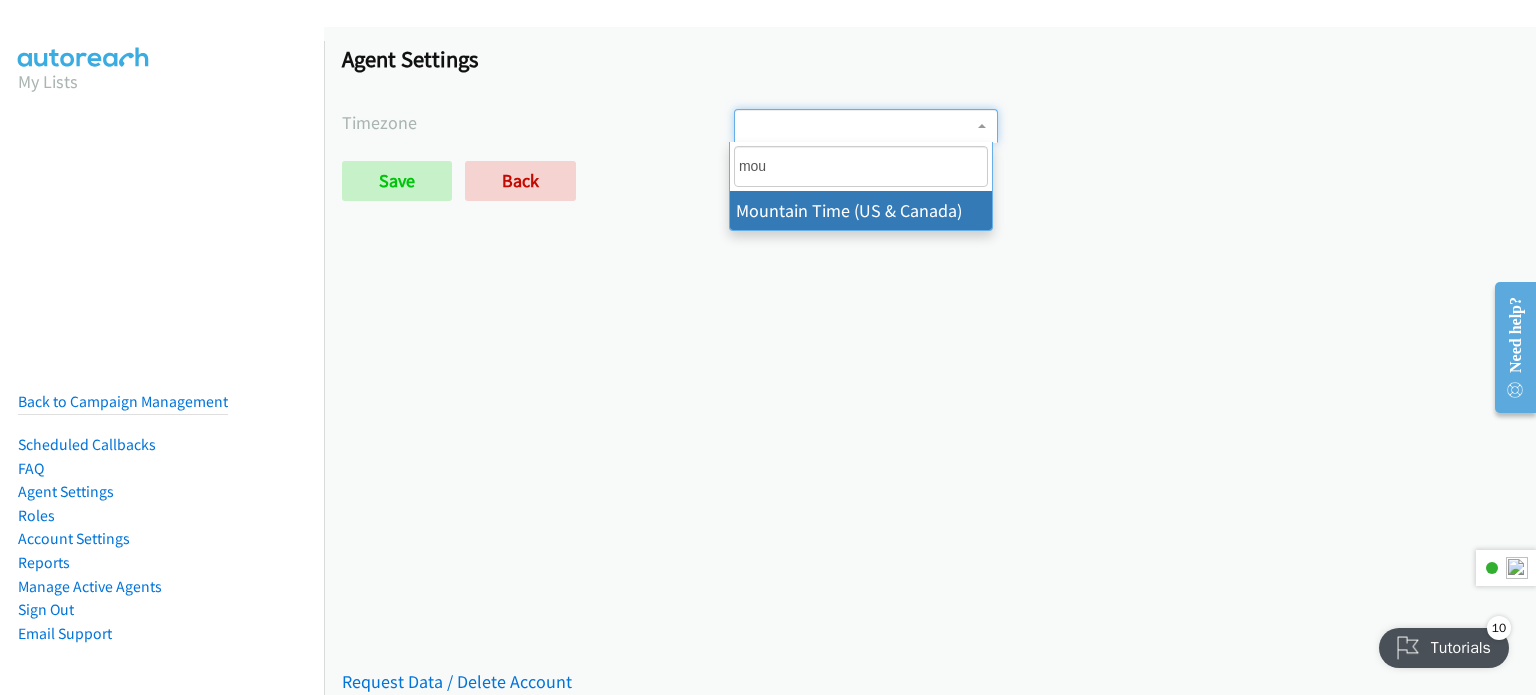 type on "mou" 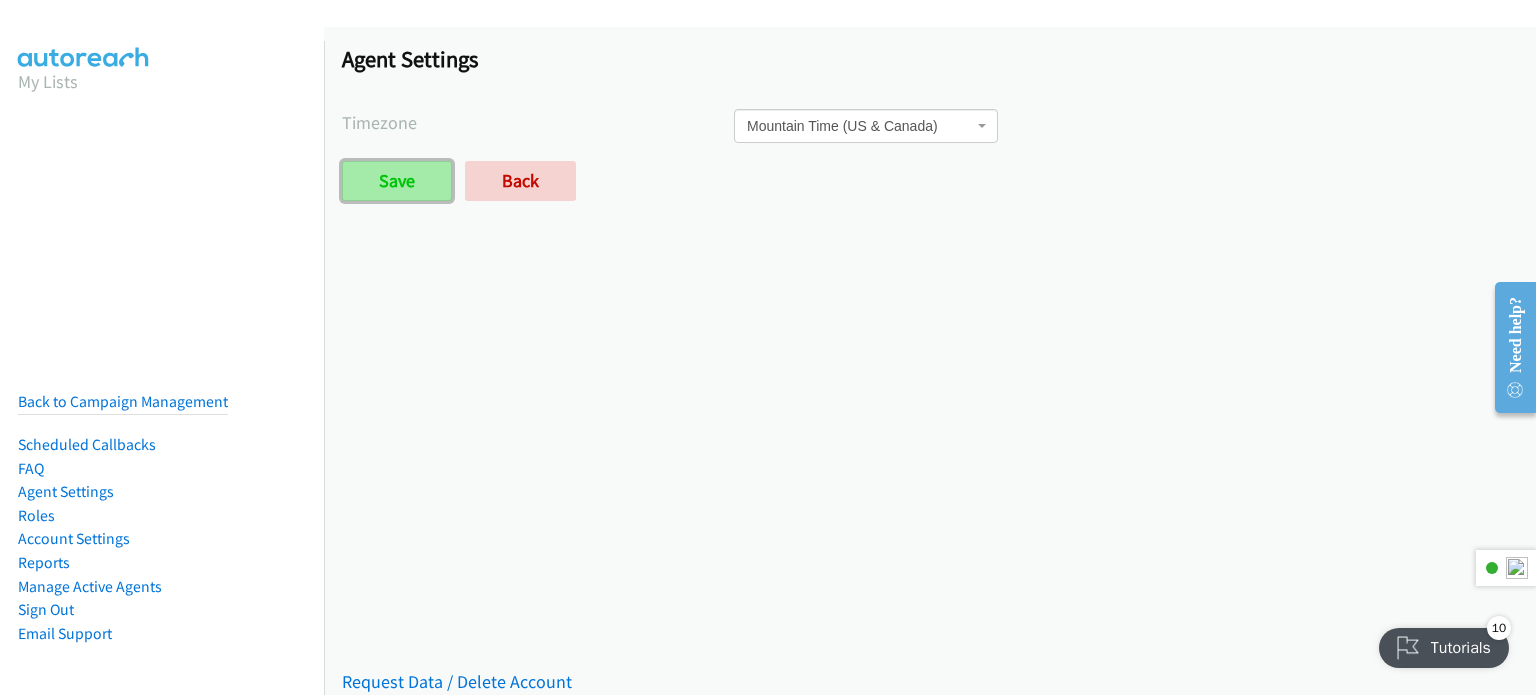 click on "Save" at bounding box center (397, 181) 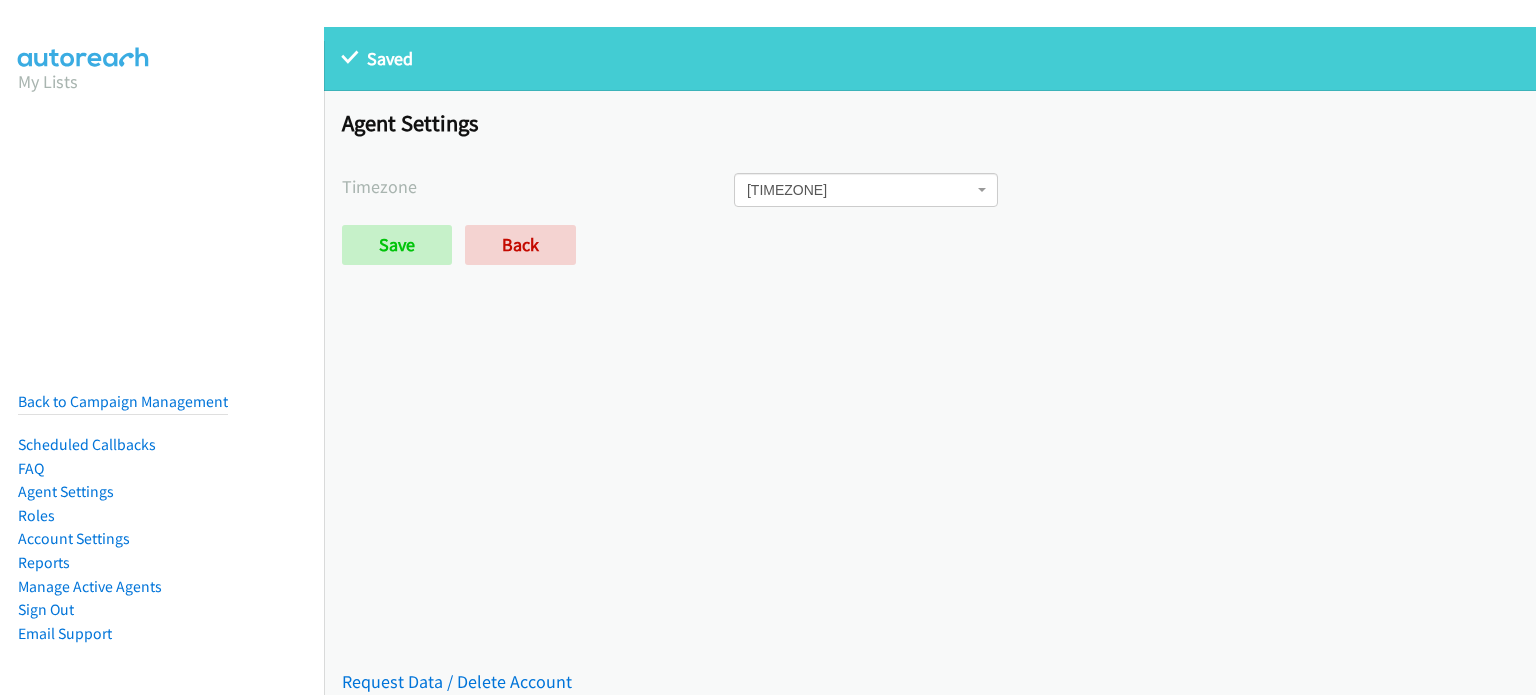 scroll, scrollTop: 0, scrollLeft: 0, axis: both 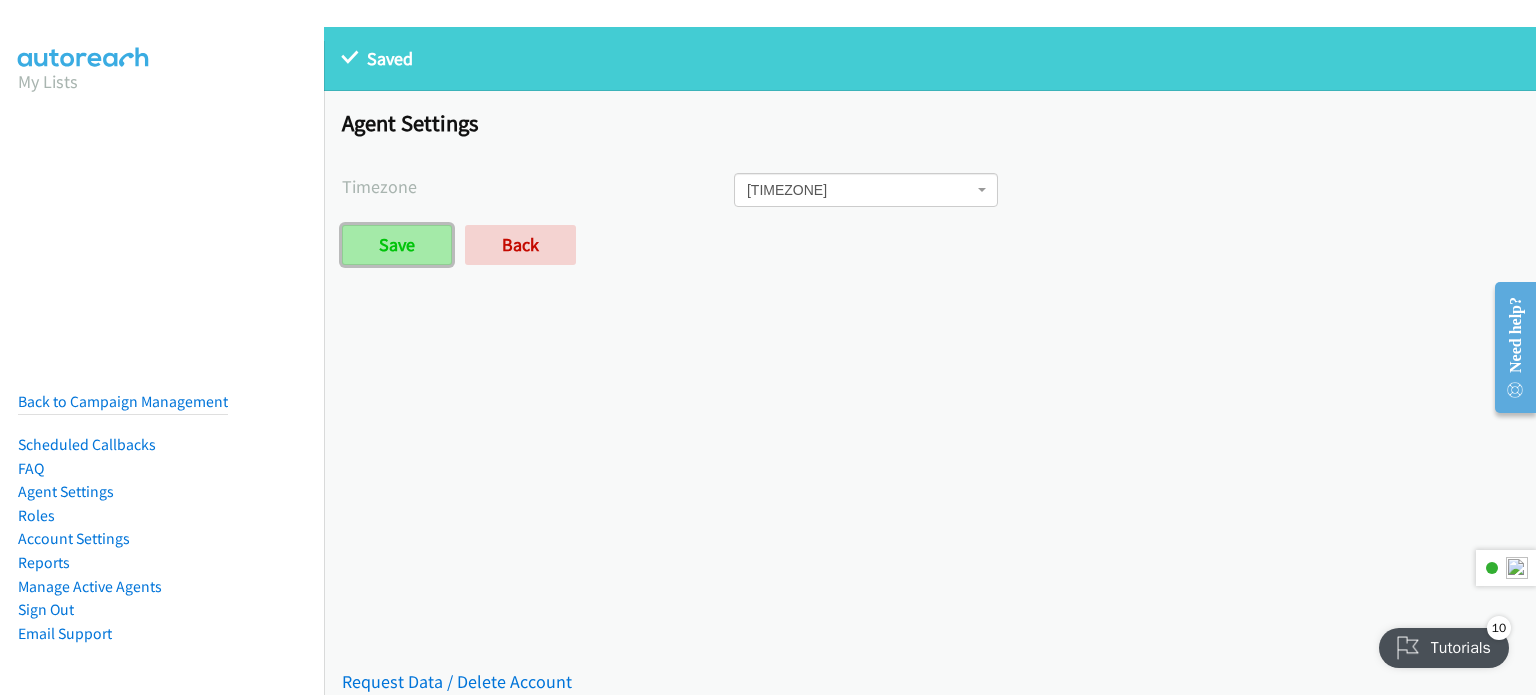 click on "Save" at bounding box center [397, 245] 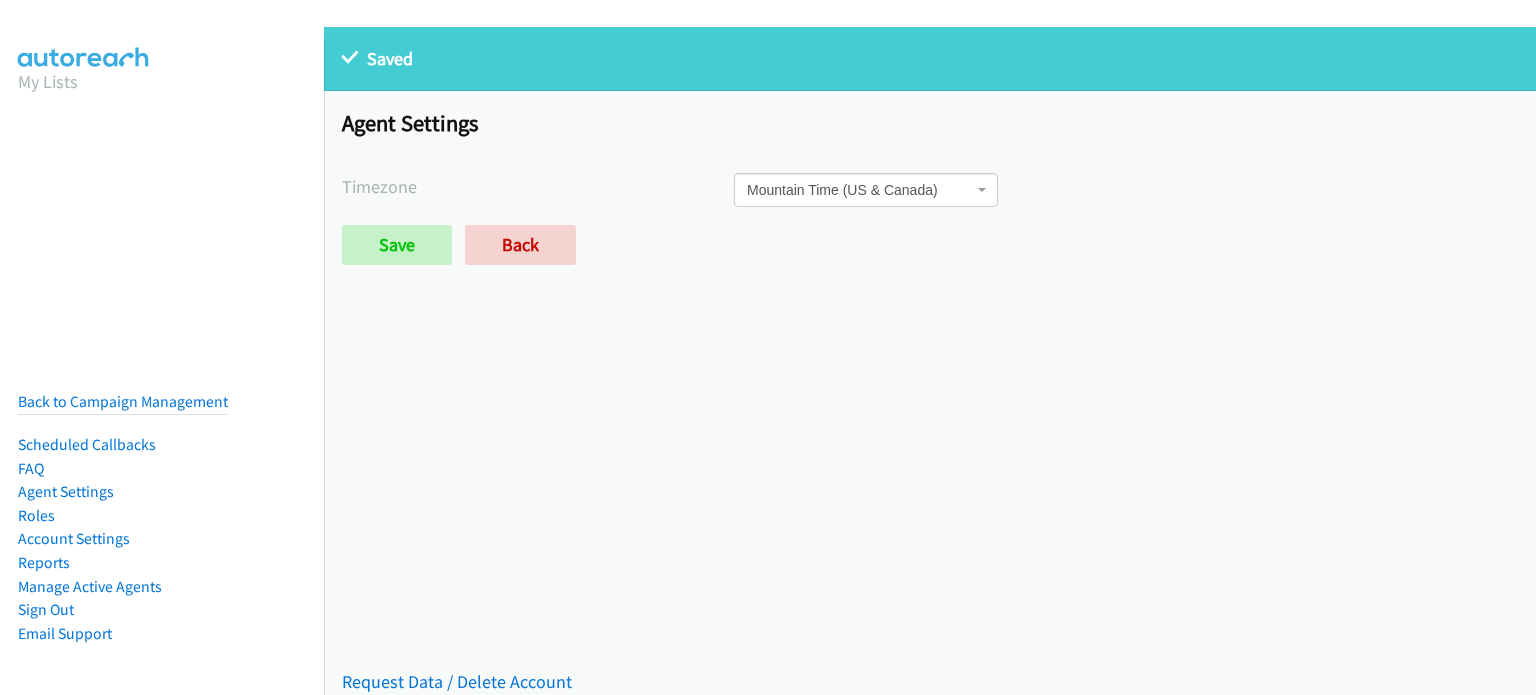 scroll, scrollTop: 0, scrollLeft: 0, axis: both 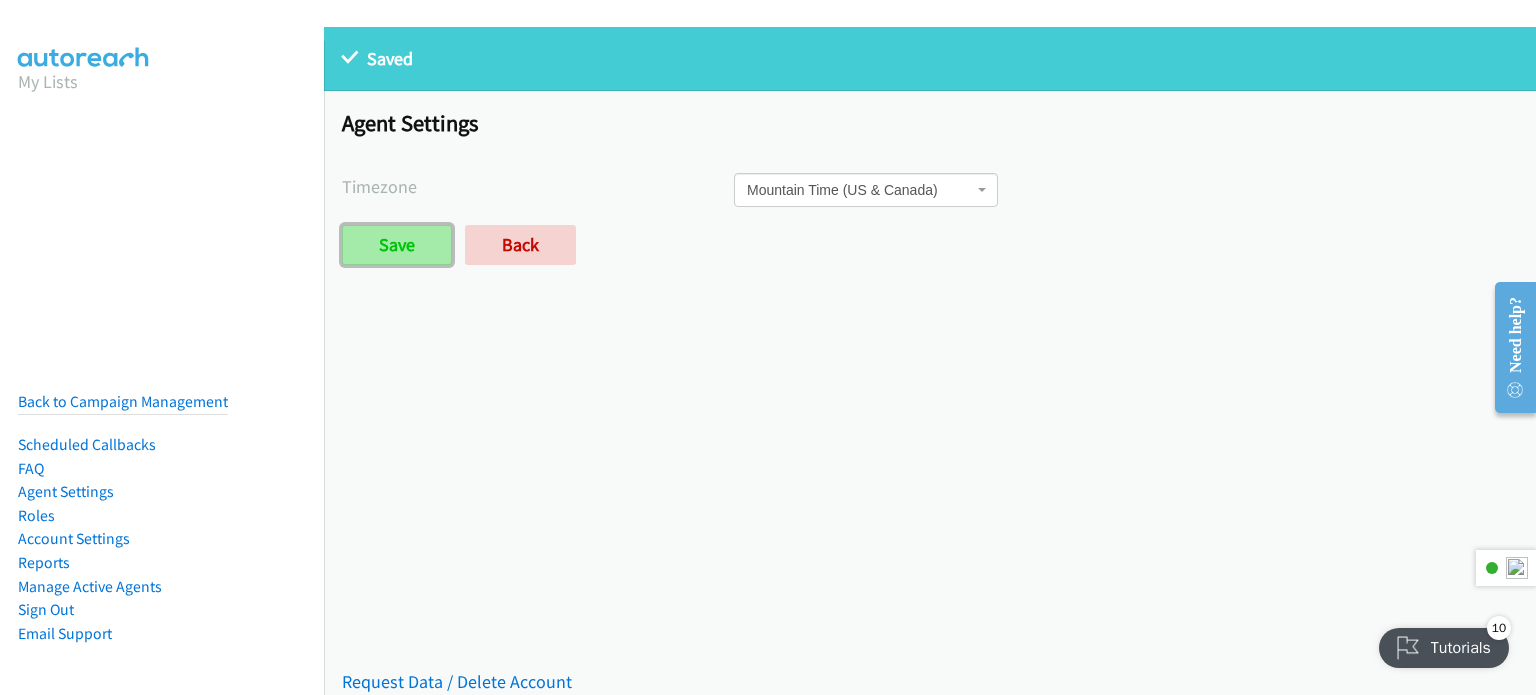 click on "Save" at bounding box center [397, 245] 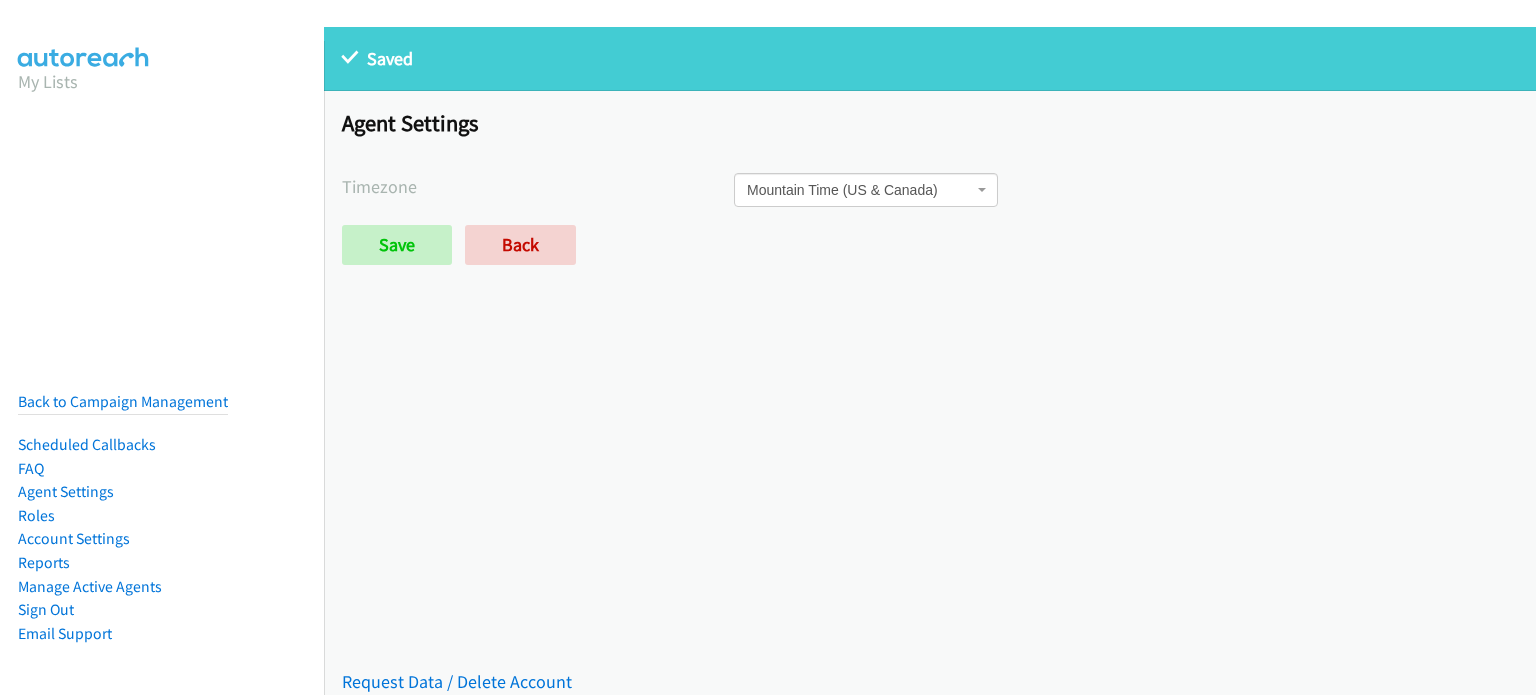 scroll, scrollTop: 0, scrollLeft: 0, axis: both 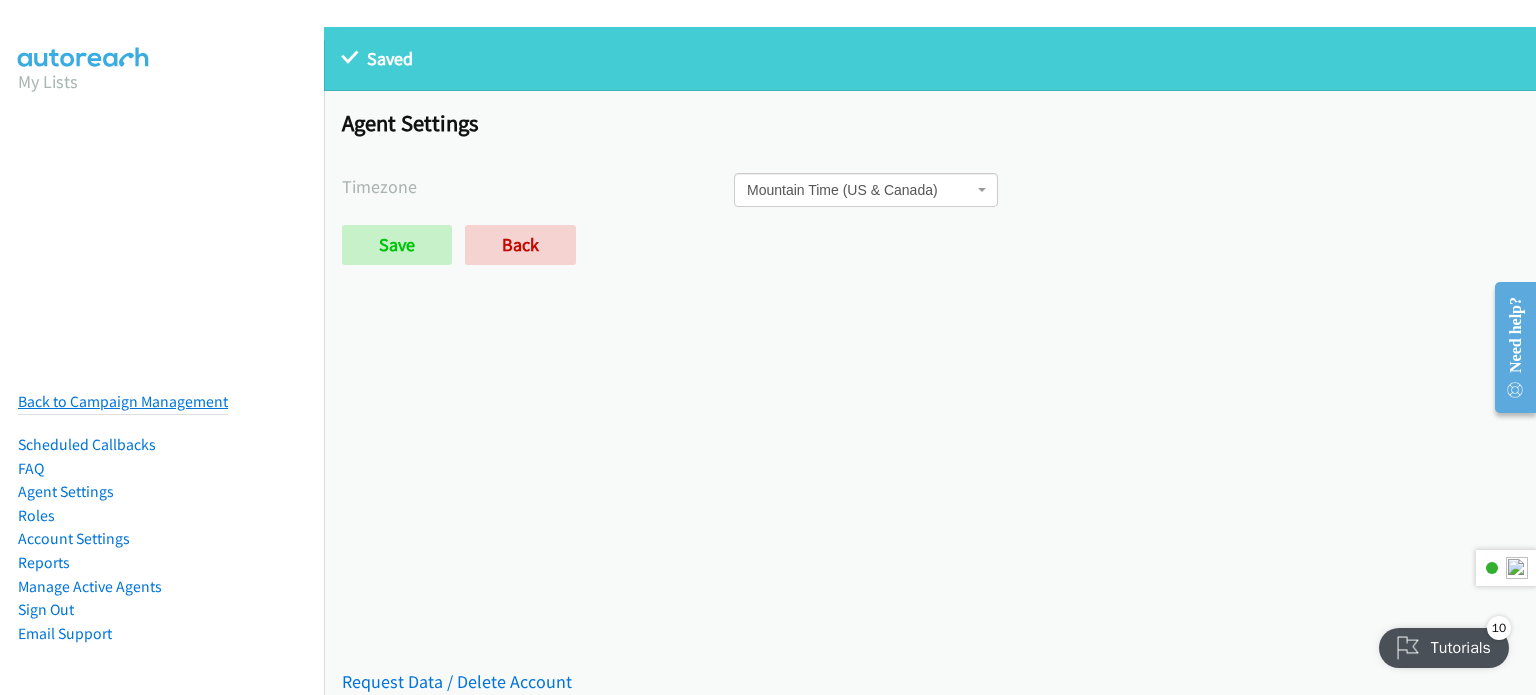 click on "Back to Campaign Management" at bounding box center (123, 401) 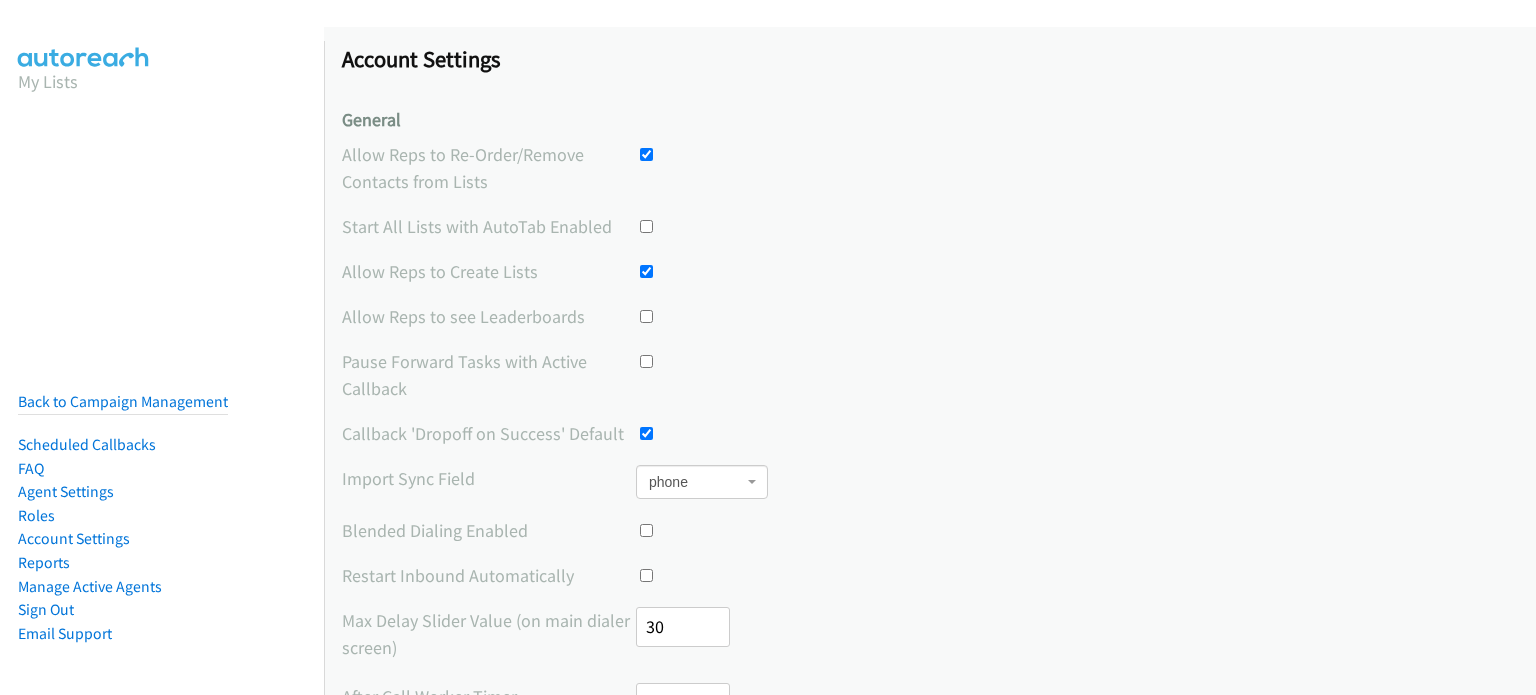scroll, scrollTop: 0, scrollLeft: 0, axis: both 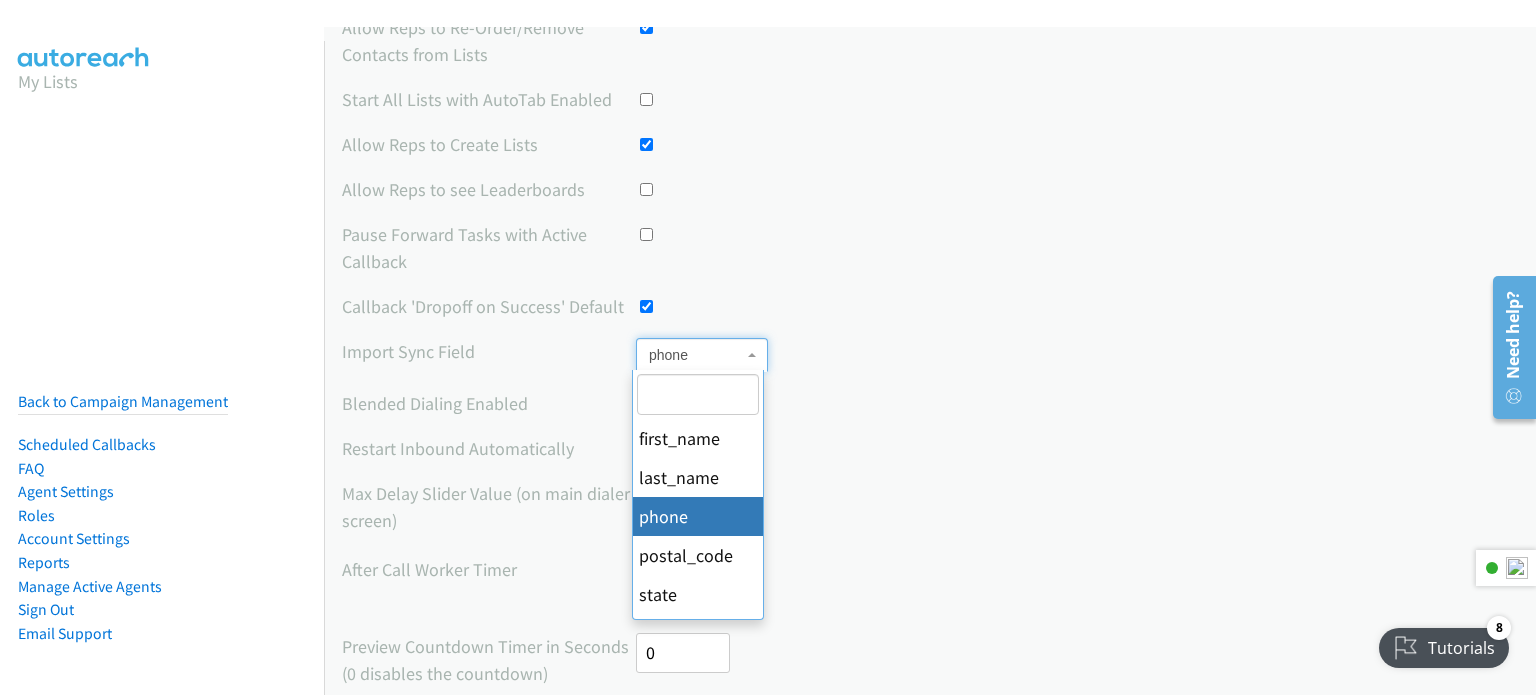 click on "phone" at bounding box center [696, 355] 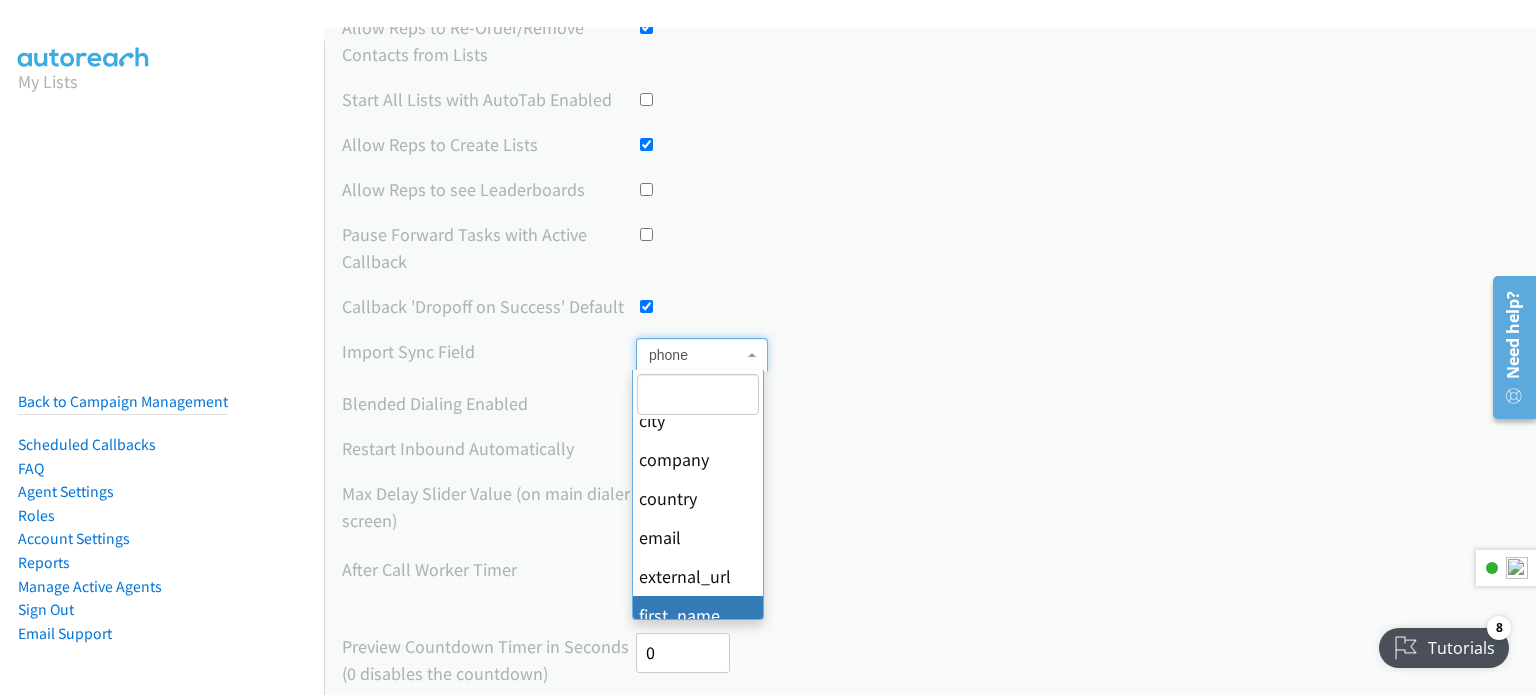 scroll, scrollTop: 16, scrollLeft: 0, axis: vertical 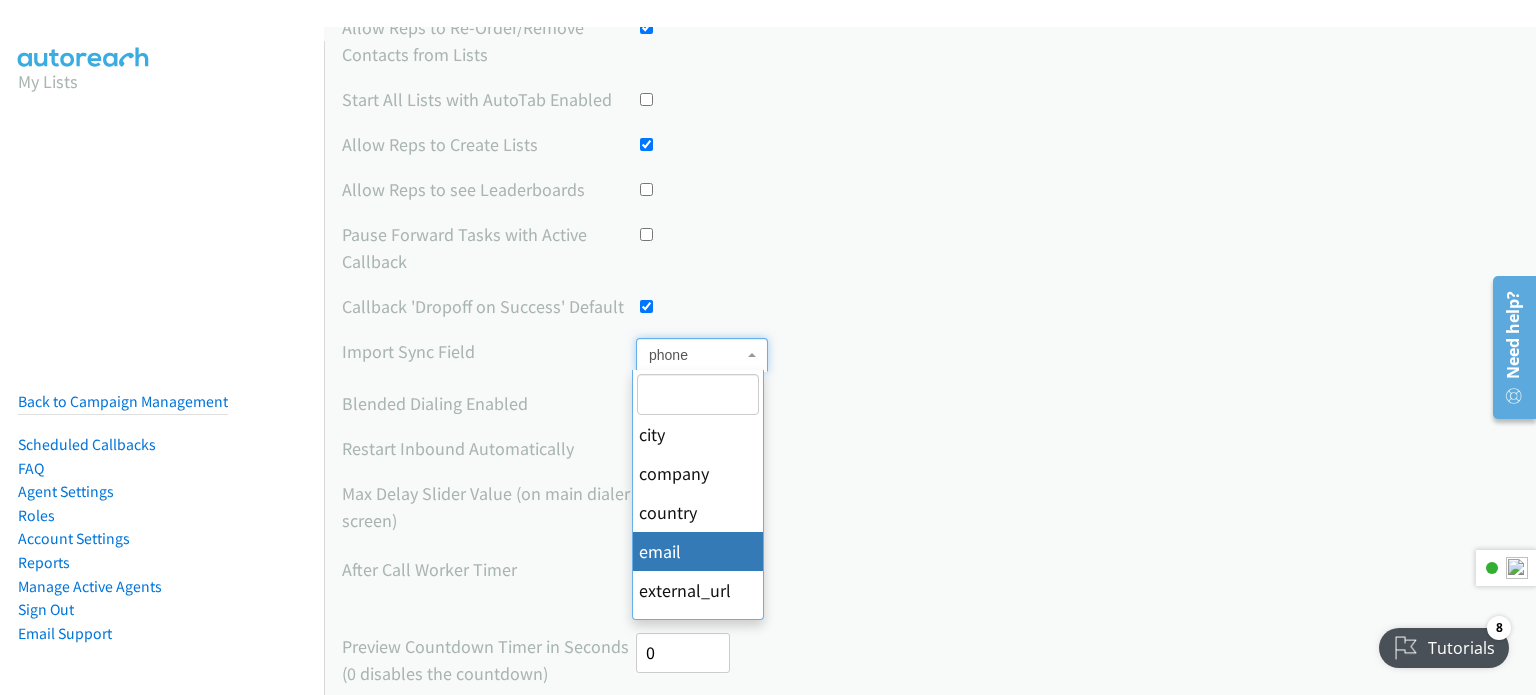 select on "email" 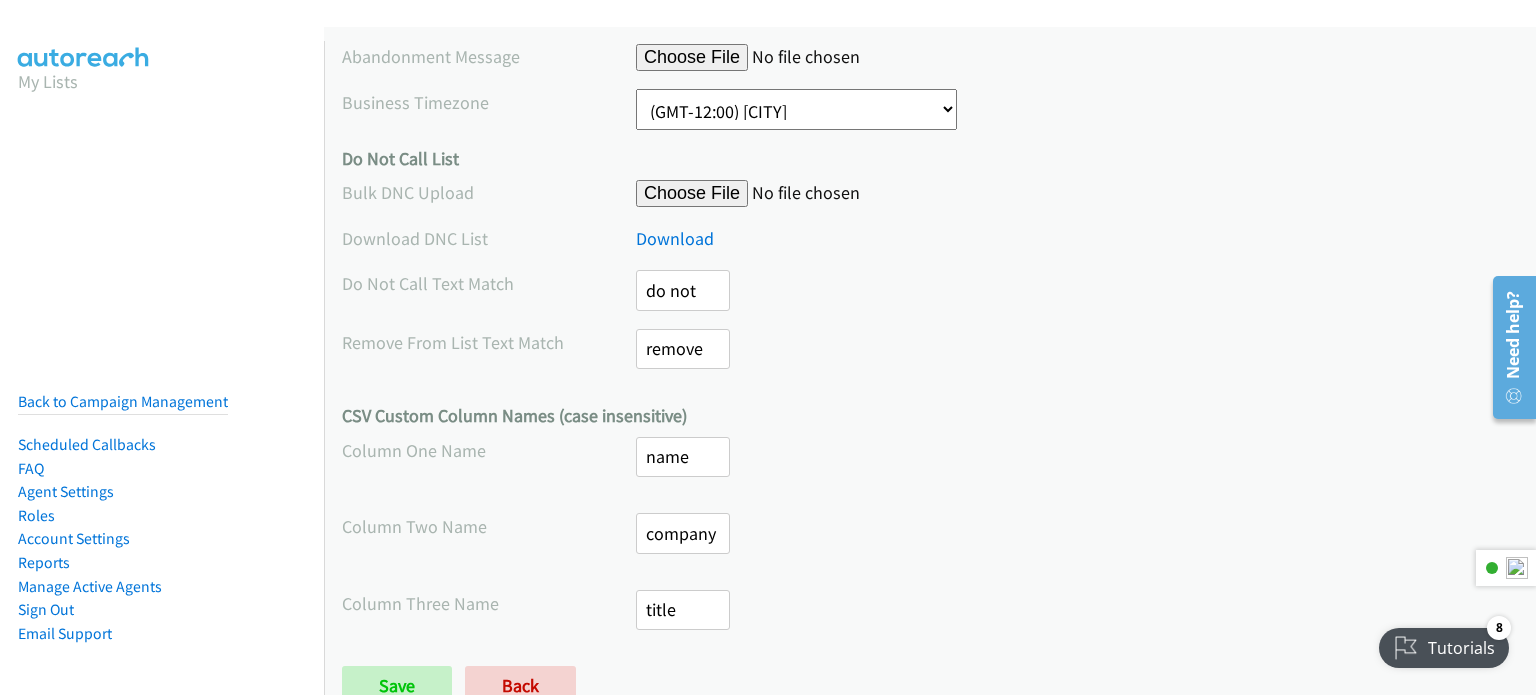 scroll, scrollTop: 1096, scrollLeft: 0, axis: vertical 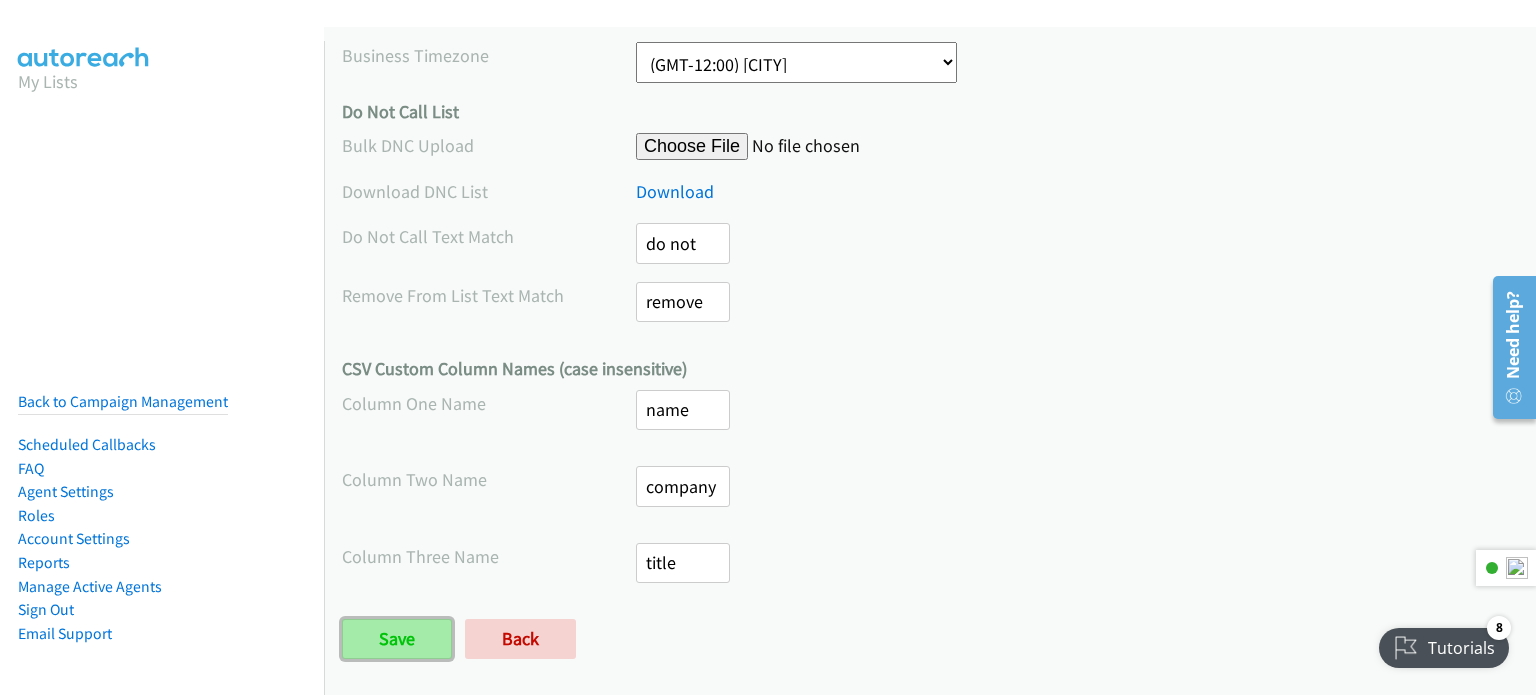click on "Save" at bounding box center (397, 639) 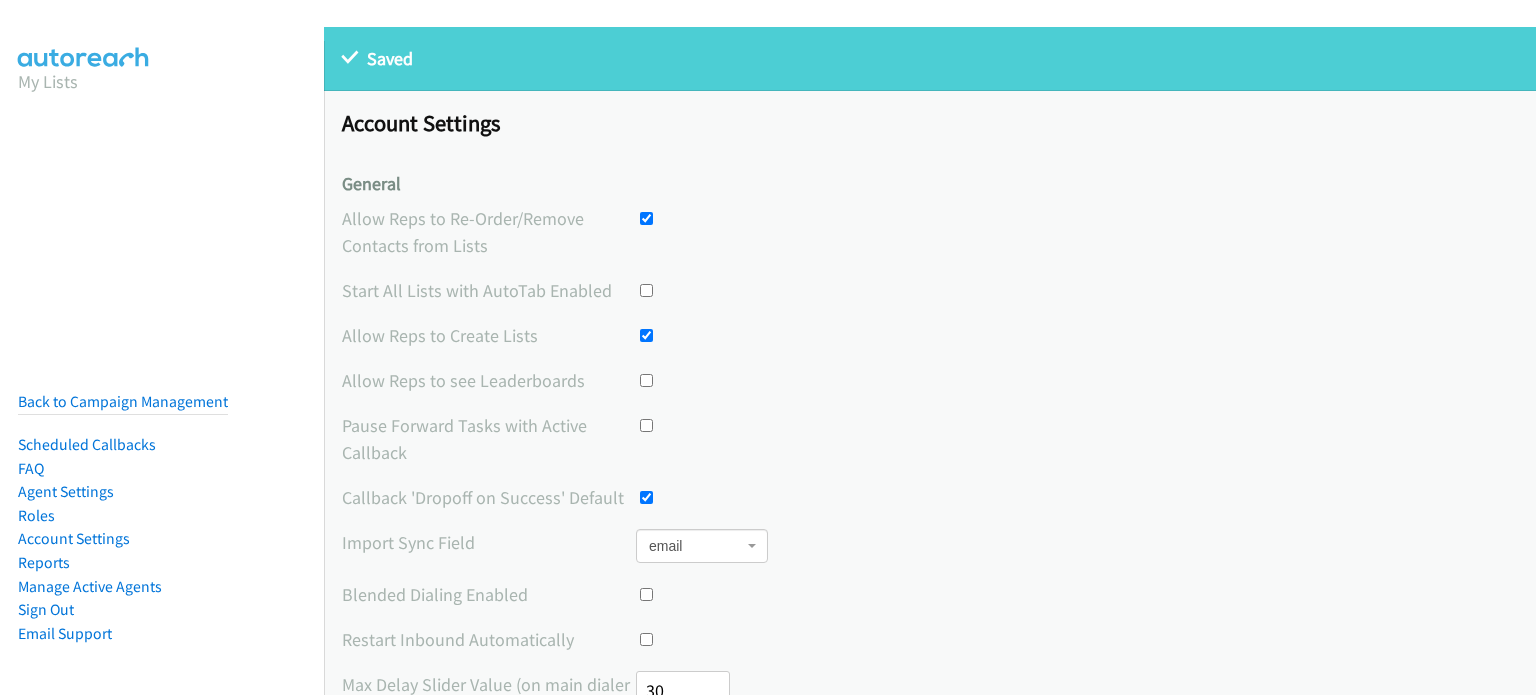 scroll, scrollTop: 0, scrollLeft: 0, axis: both 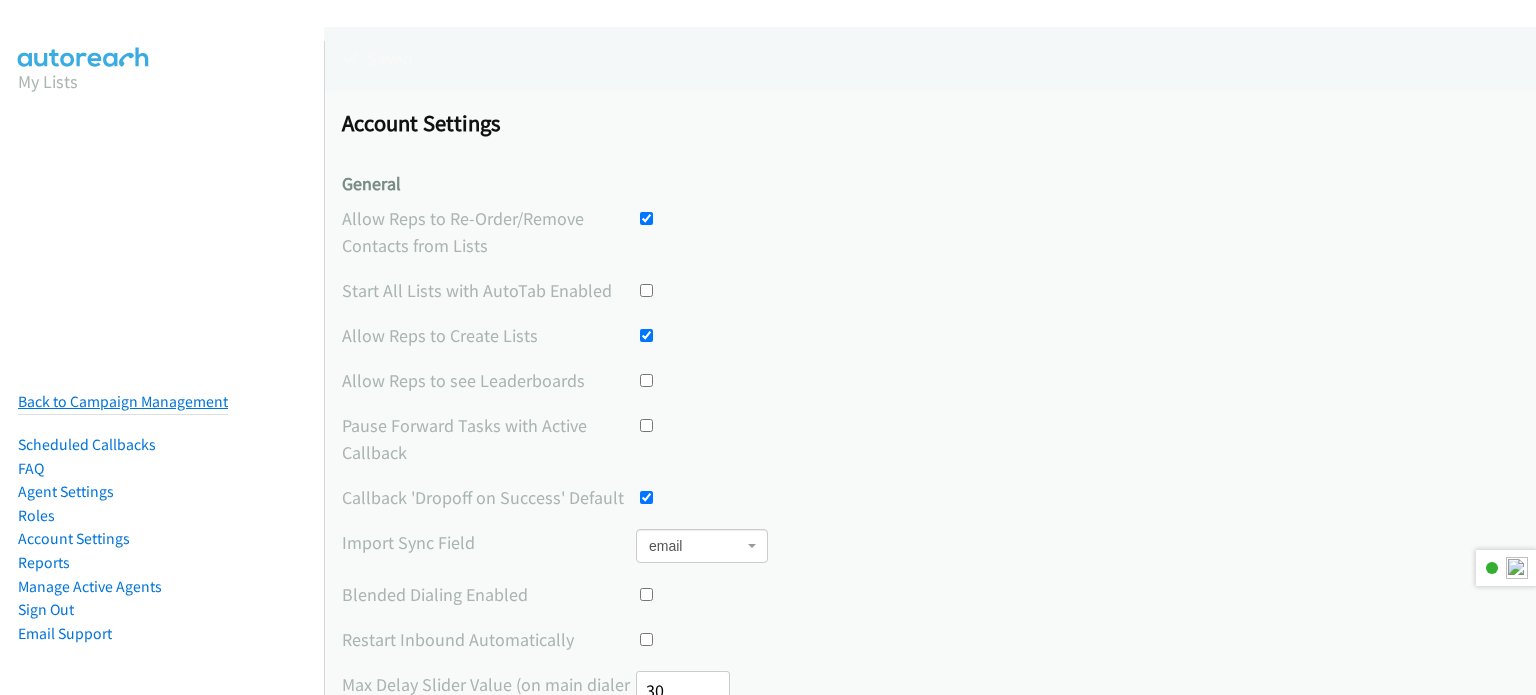 click on "Back to Campaign Management" at bounding box center [123, 401] 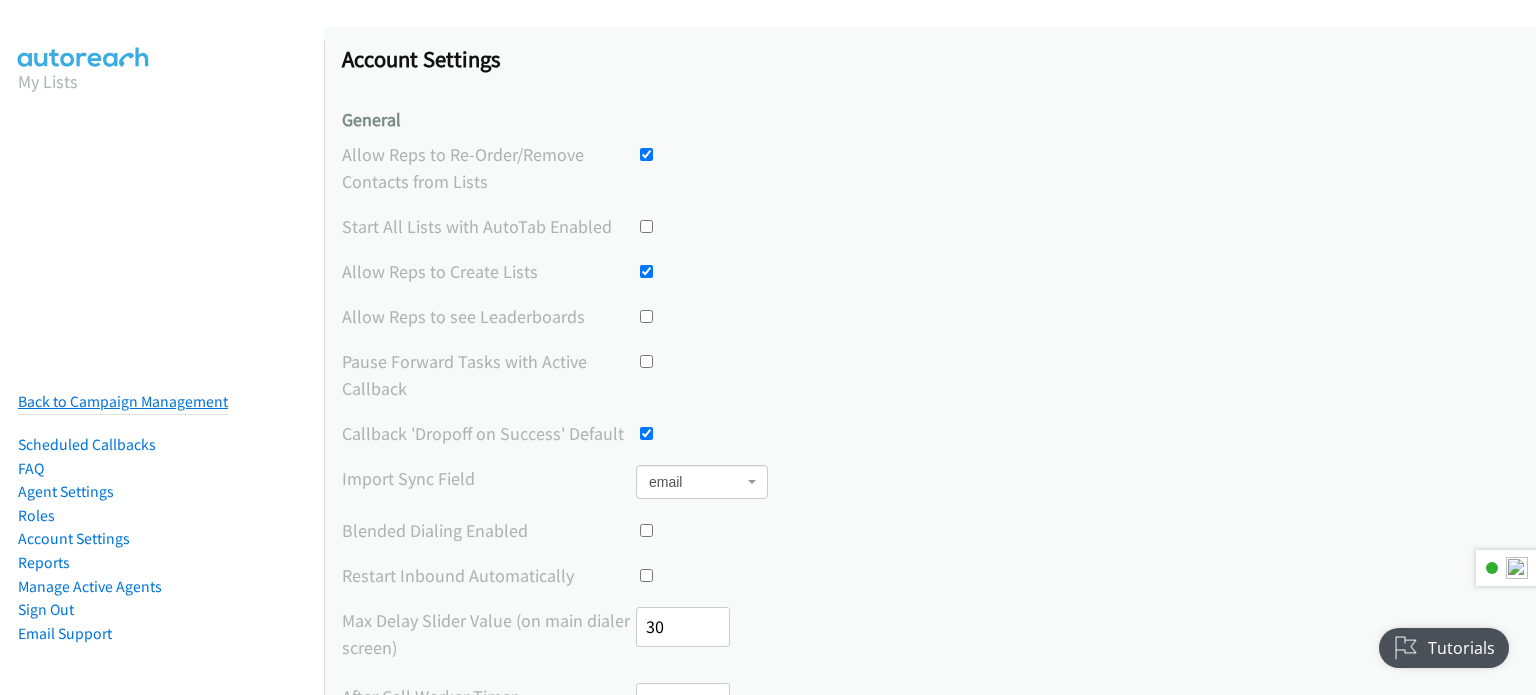 scroll, scrollTop: 0, scrollLeft: 0, axis: both 